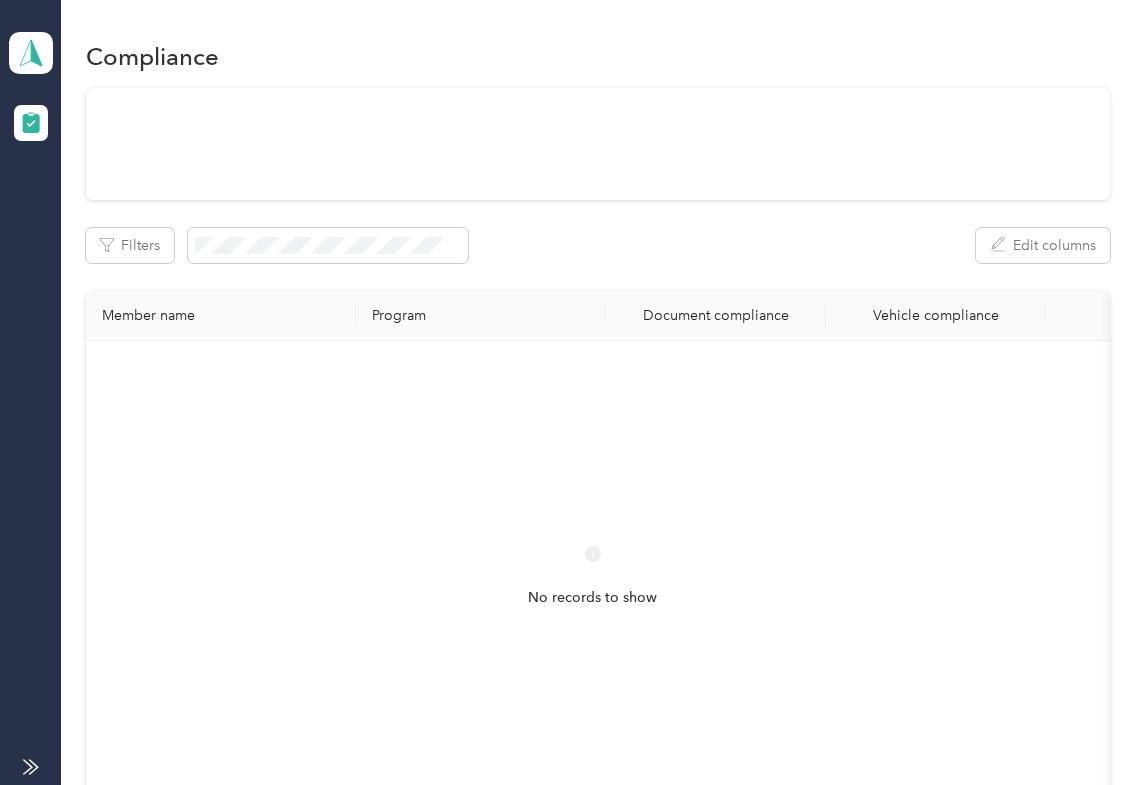 scroll, scrollTop: 0, scrollLeft: 0, axis: both 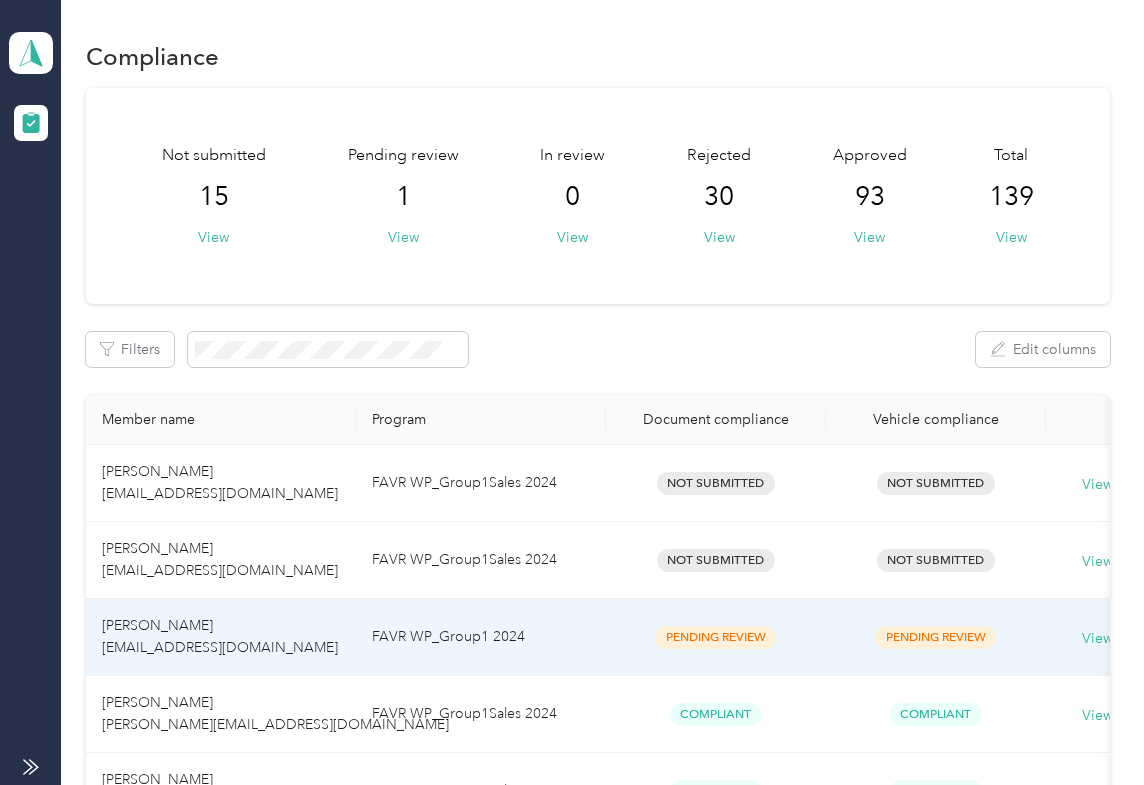 click on "[PERSON_NAME]
[EMAIL_ADDRESS][DOMAIN_NAME]" at bounding box center [220, 636] 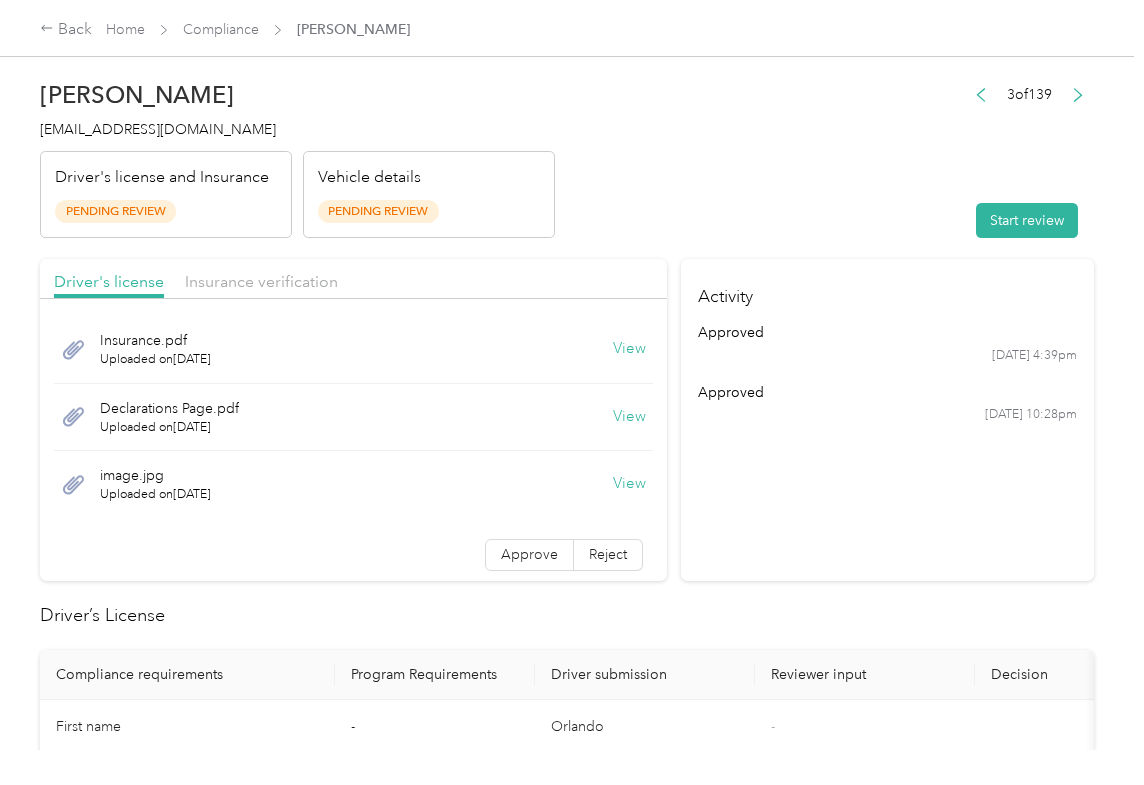 click on "View" at bounding box center [629, 349] 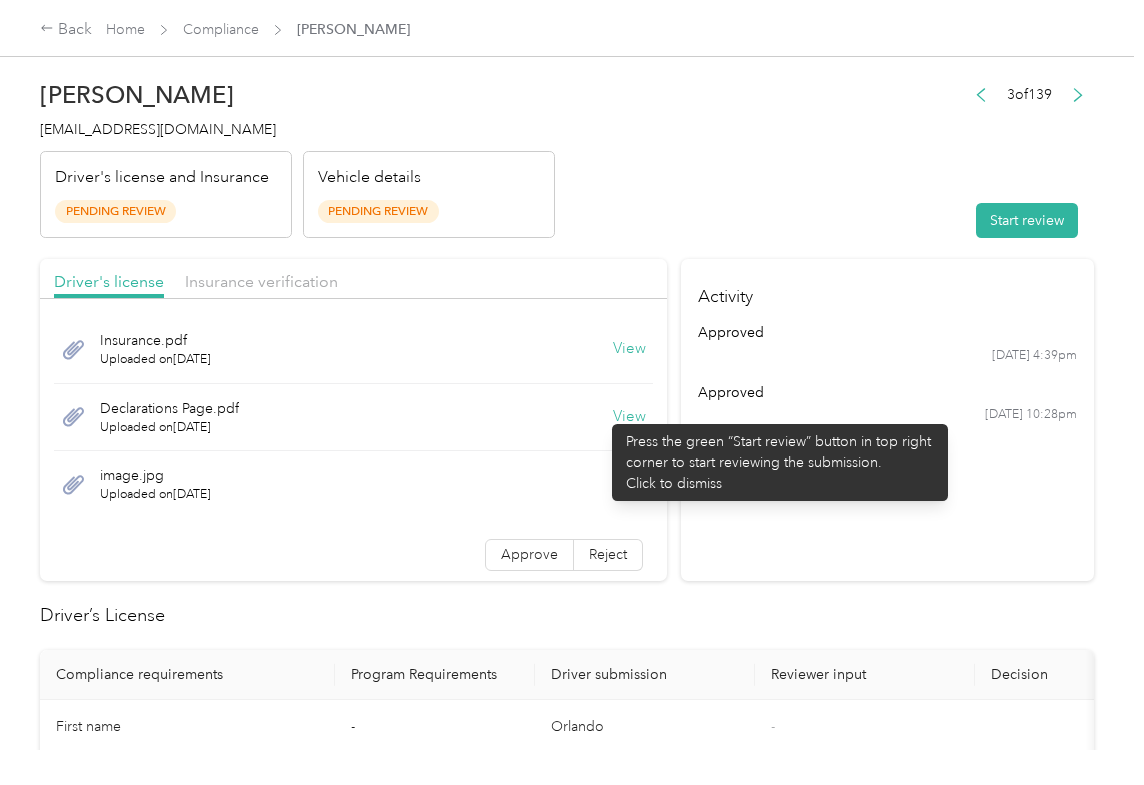 click on "View" at bounding box center [629, 417] 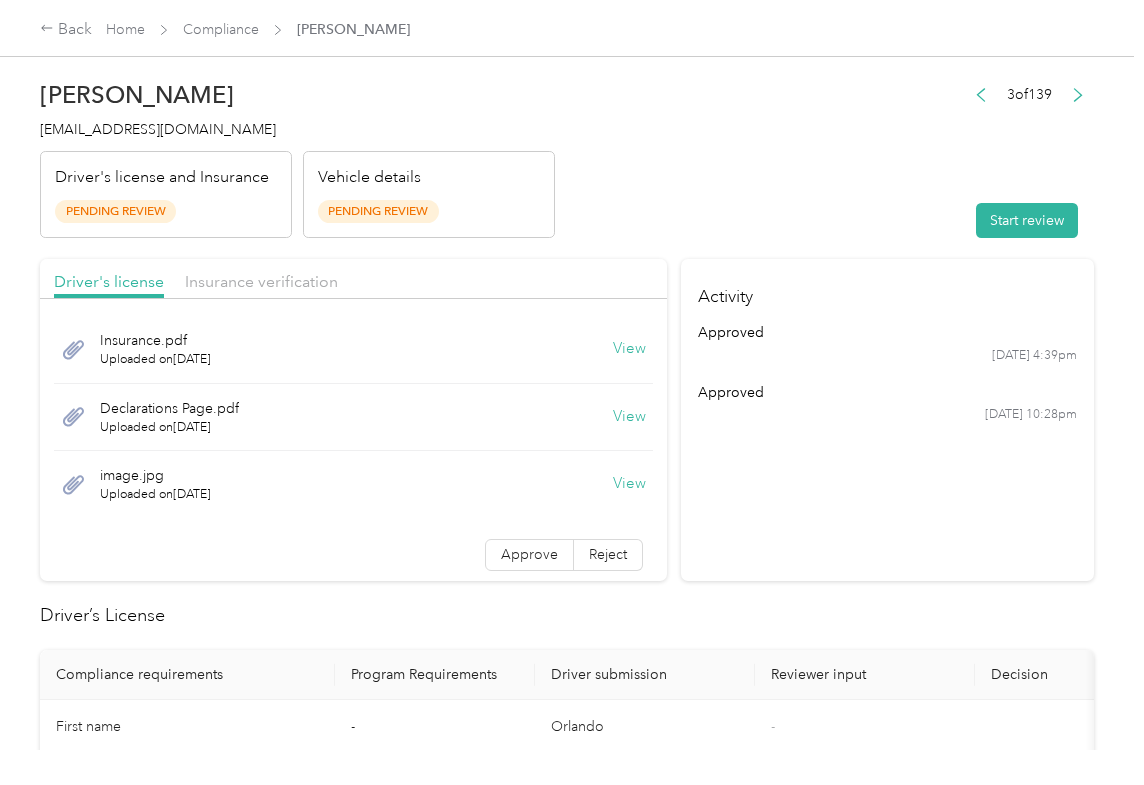 click on "View" at bounding box center (629, 484) 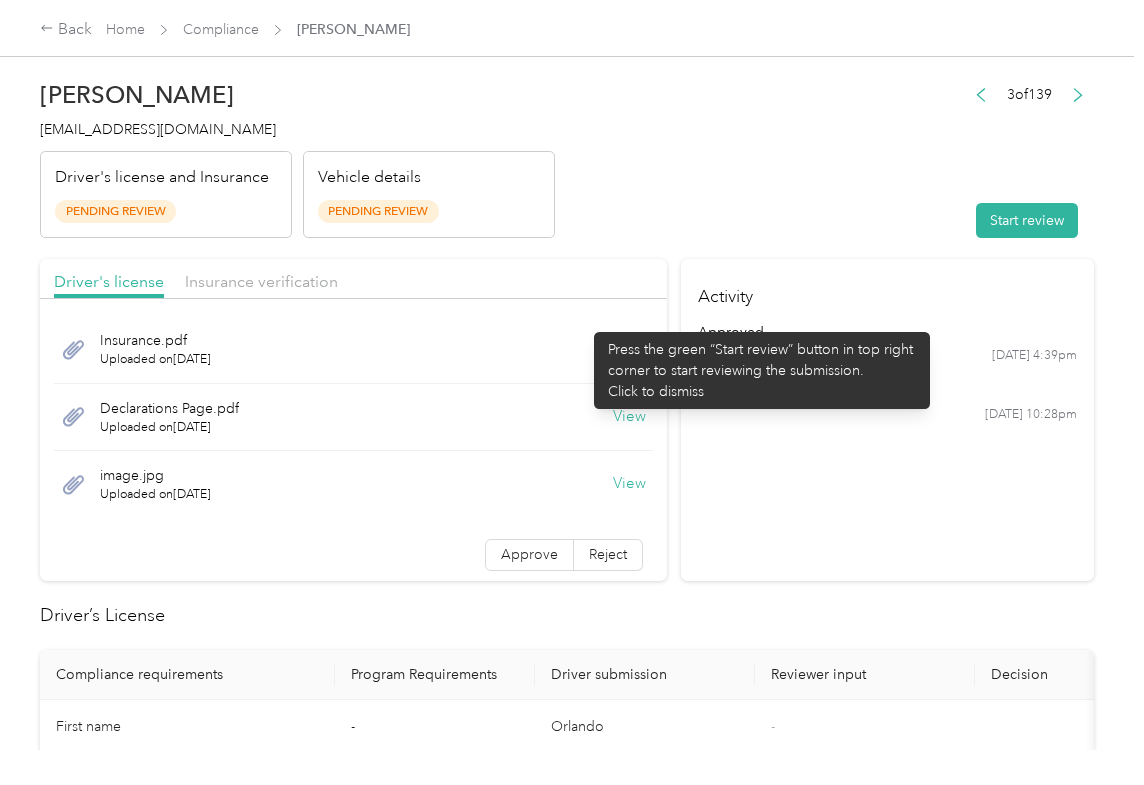 click on "[PERSON_NAME] [EMAIL_ADDRESS][DOMAIN_NAME] Driver's license and Insurance Pending Review Vehicle details Pending Review 3  of  139 Start review Driver's license Insurance verification Insurance.pdf Uploaded on  [DATE] View Declarations Page.pdf Uploaded on  [DATE] View image.jpg Uploaded on  [DATE] View Approve Reject Activity approved [DATE] 4:39pm approved [DATE] 10:28pm Driver’s License  Compliance requirements Program Requirements Driver submission Reviewer input Decision Rejection reason             First name - [GEOGRAPHIC_DATA] - Last name - [PERSON_NAME] - Mobile number - [PHONE_NUMBER] - Driver License expiration * 0 month-diff [DATE] - Approve Reject Insurance Declaration Compliance requirements Program Requirements Driver submission Reviewer input Decision Rejection reason             State * - [US_STATE] - Zip code * - 30680 - Insurance Declaration expiration * 0 month-diff [DATE] - Approve Reject Bodily injury coverage per person * $100,000 min $100,000 - Approve Reject $300,000 min - - -" at bounding box center (567, 1194) 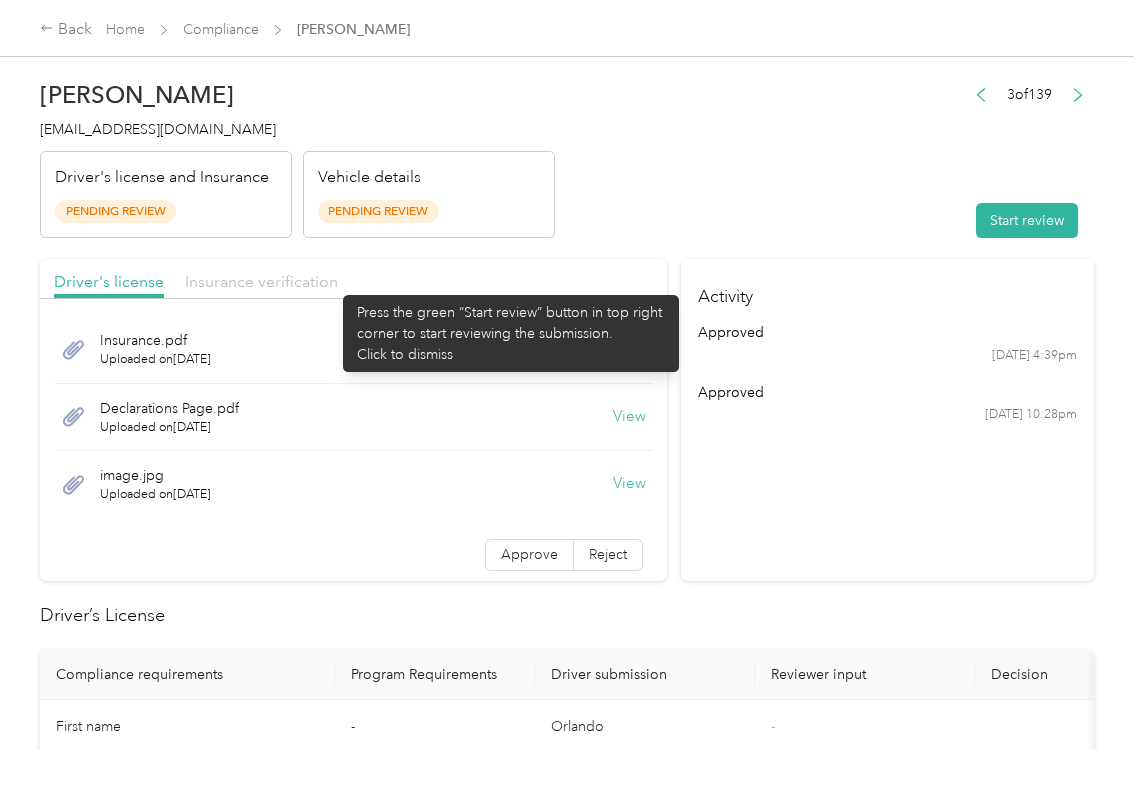 click on "Insurance verification" at bounding box center (261, 281) 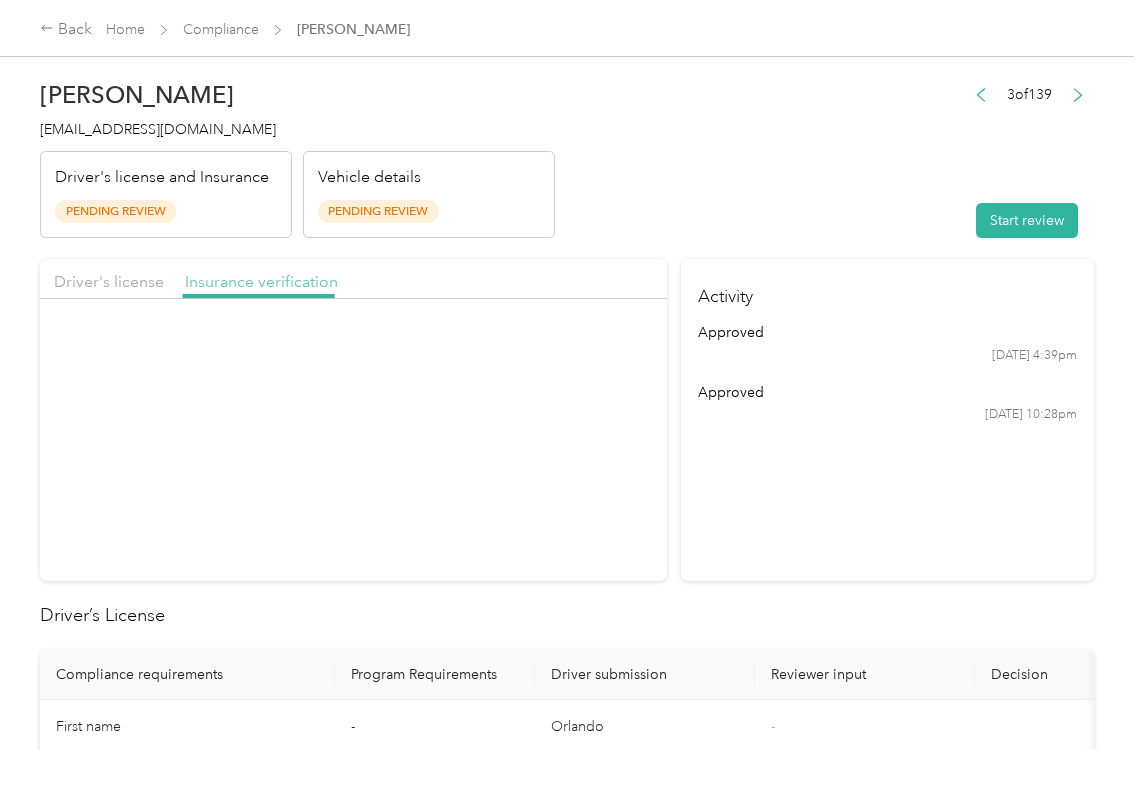 click on "Insurance verification" at bounding box center (261, 281) 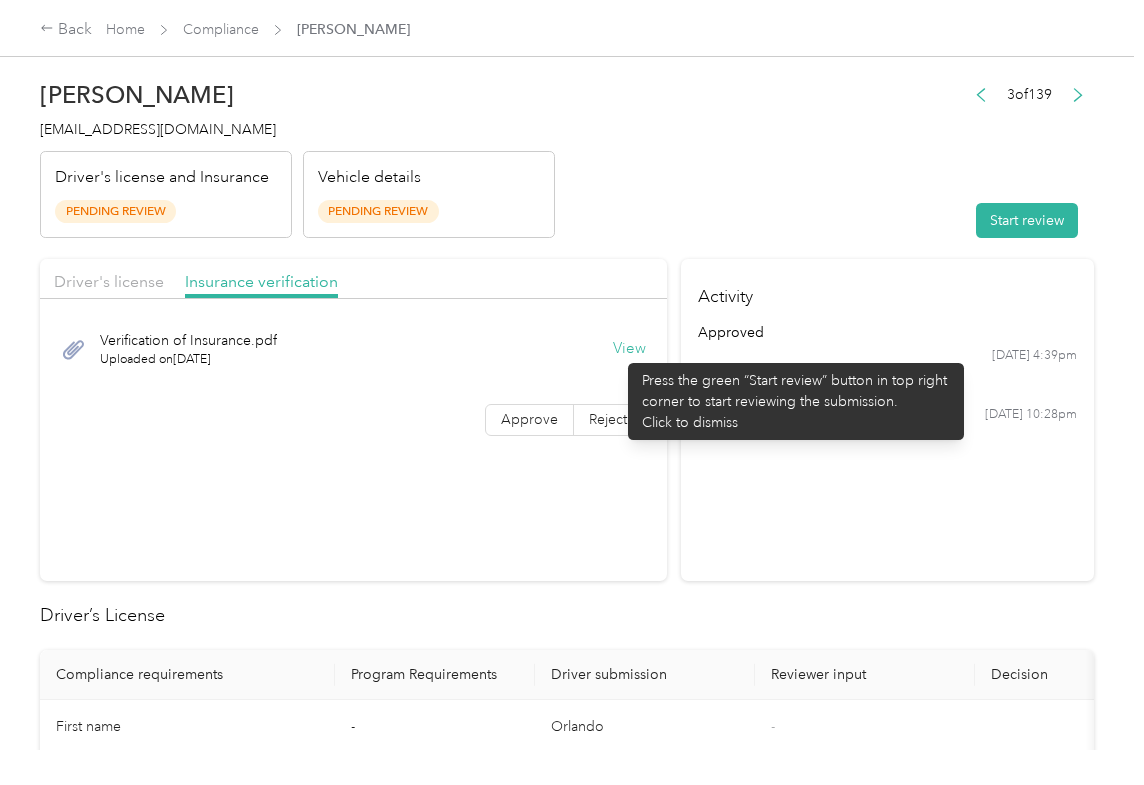 click on "View" at bounding box center [629, 349] 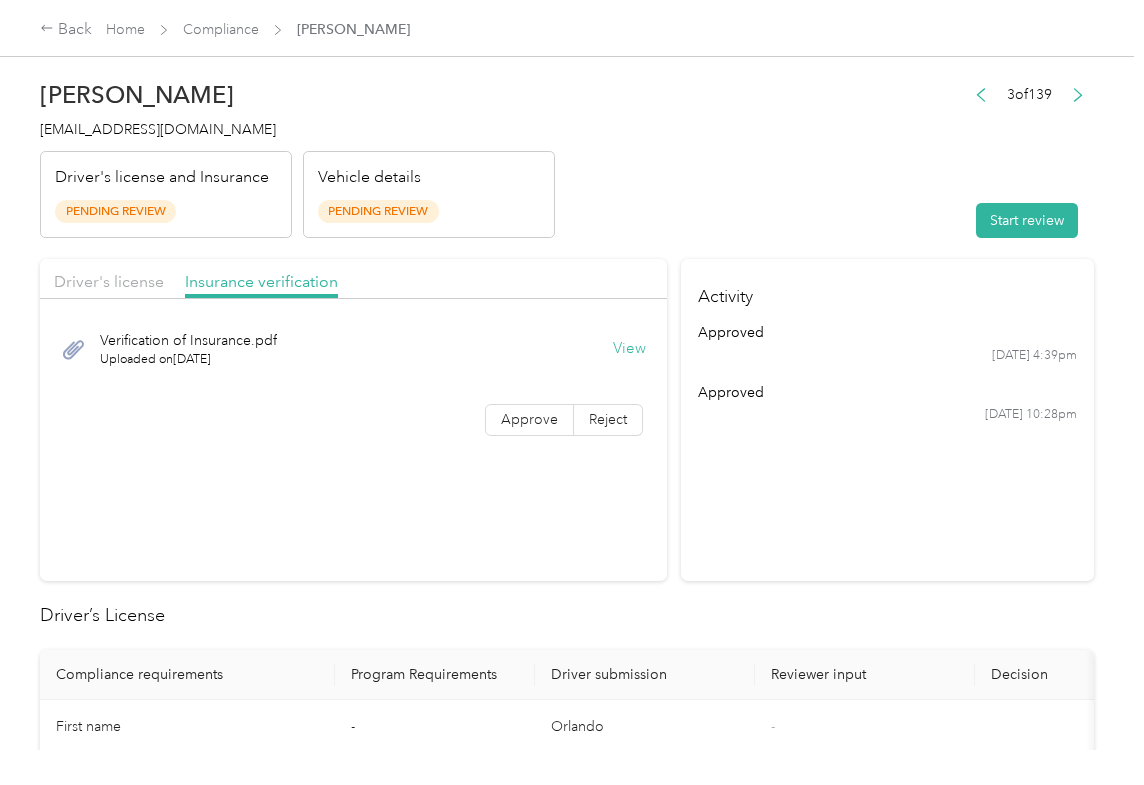 click on "Start review" at bounding box center [1027, 220] 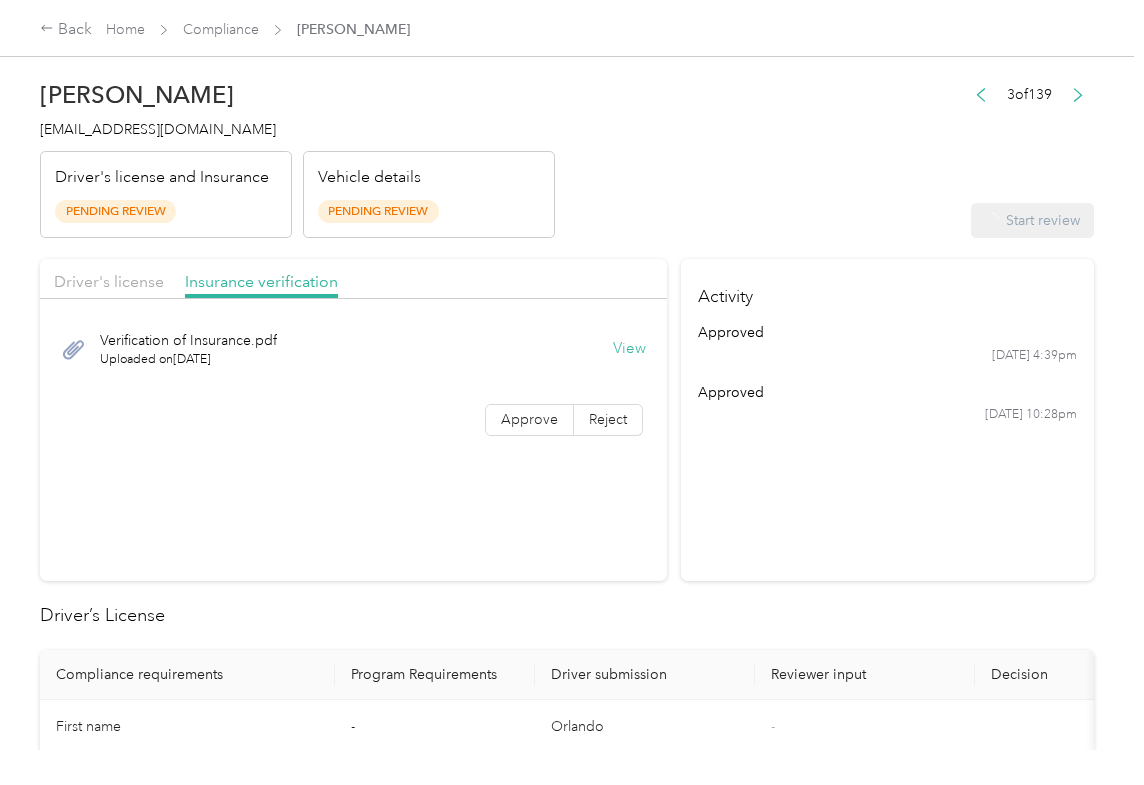 click on "Driver's license" at bounding box center (109, 282) 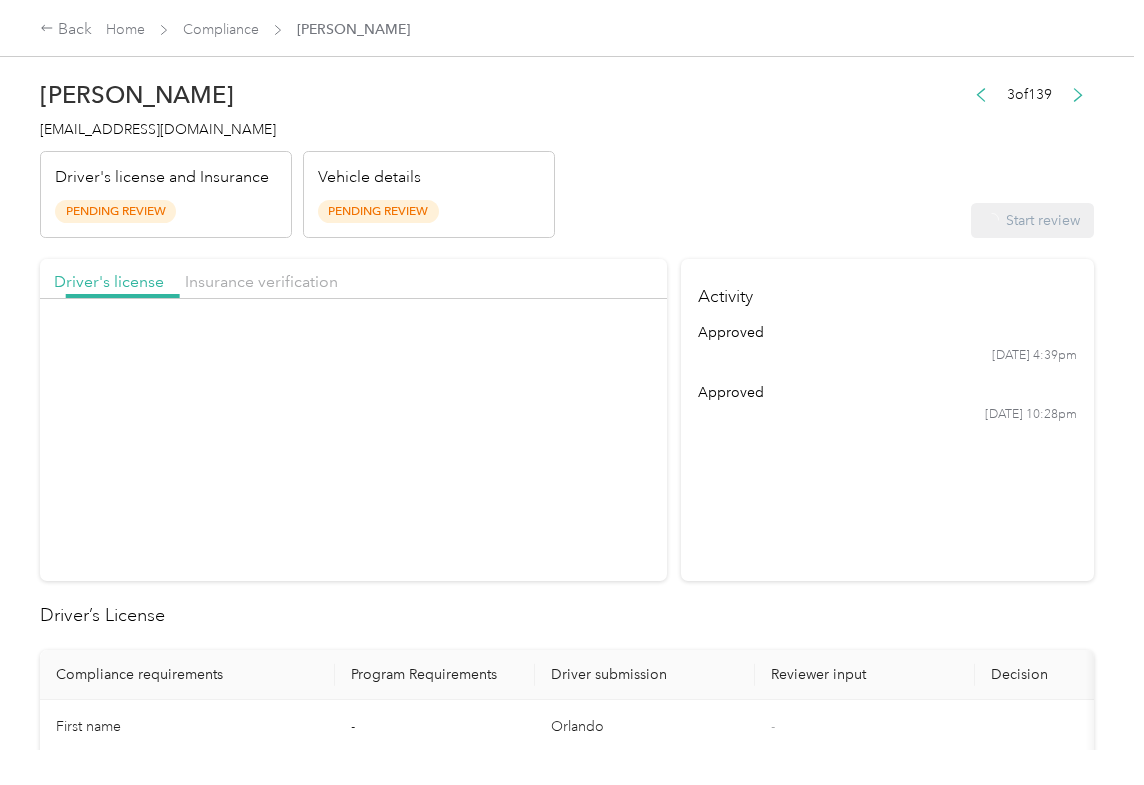click at bounding box center (123, 296) 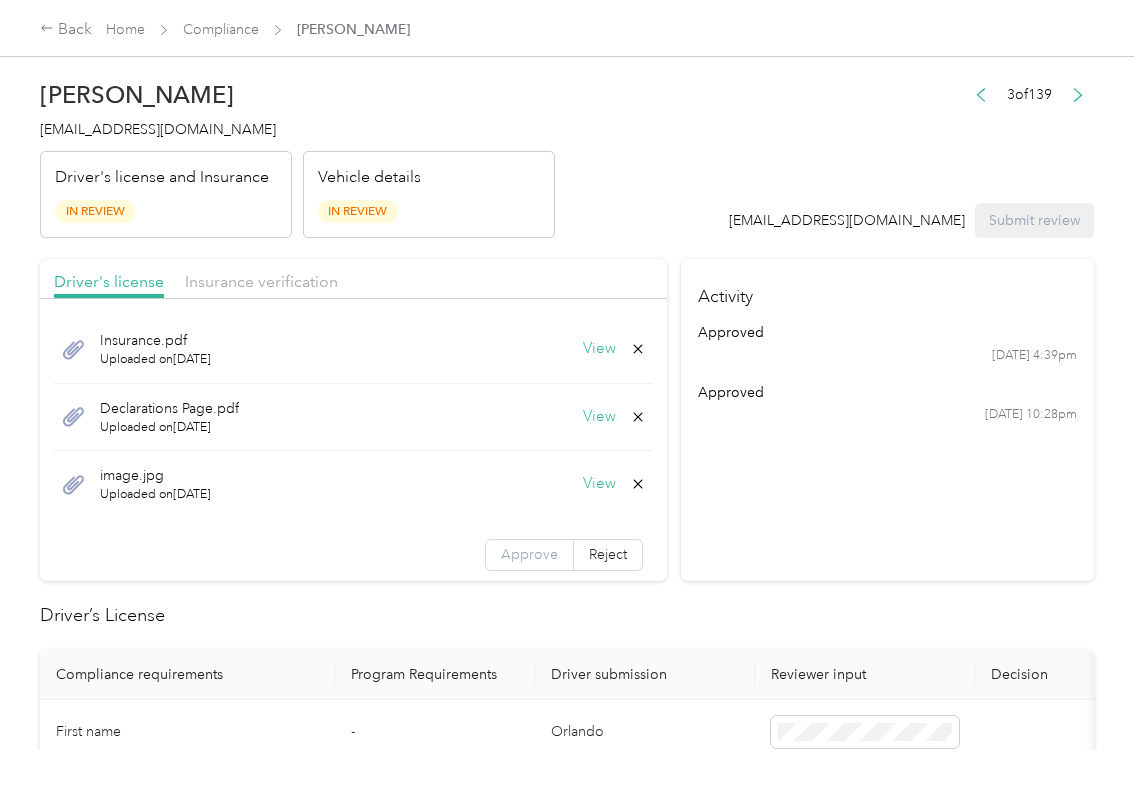 click on "Approve" at bounding box center [529, 555] 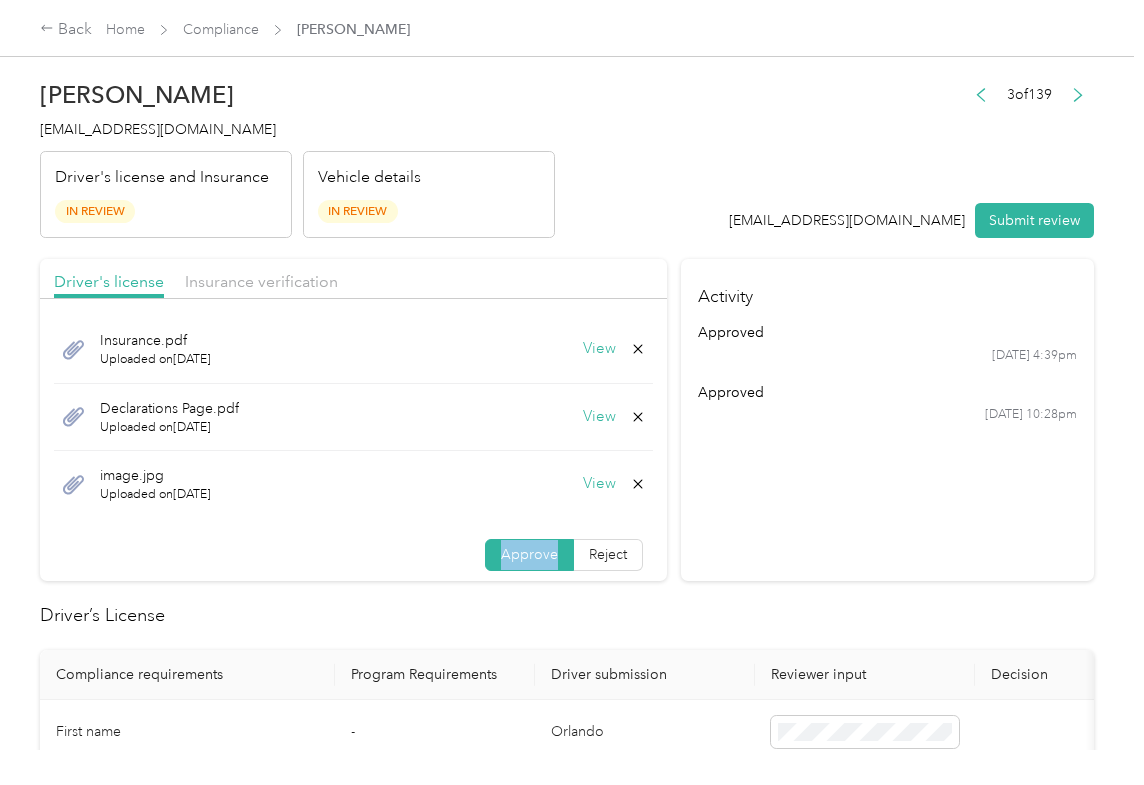 click on "Approve" at bounding box center [529, 555] 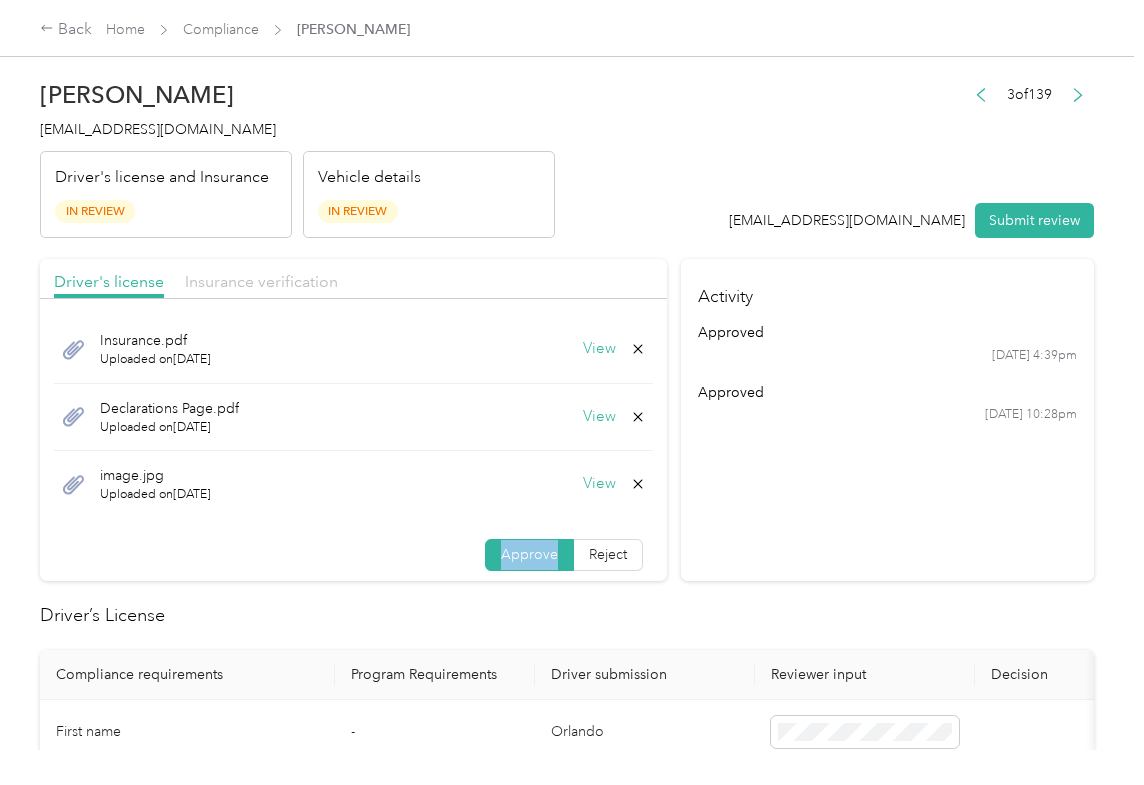 click on "Insurance verification" at bounding box center (261, 281) 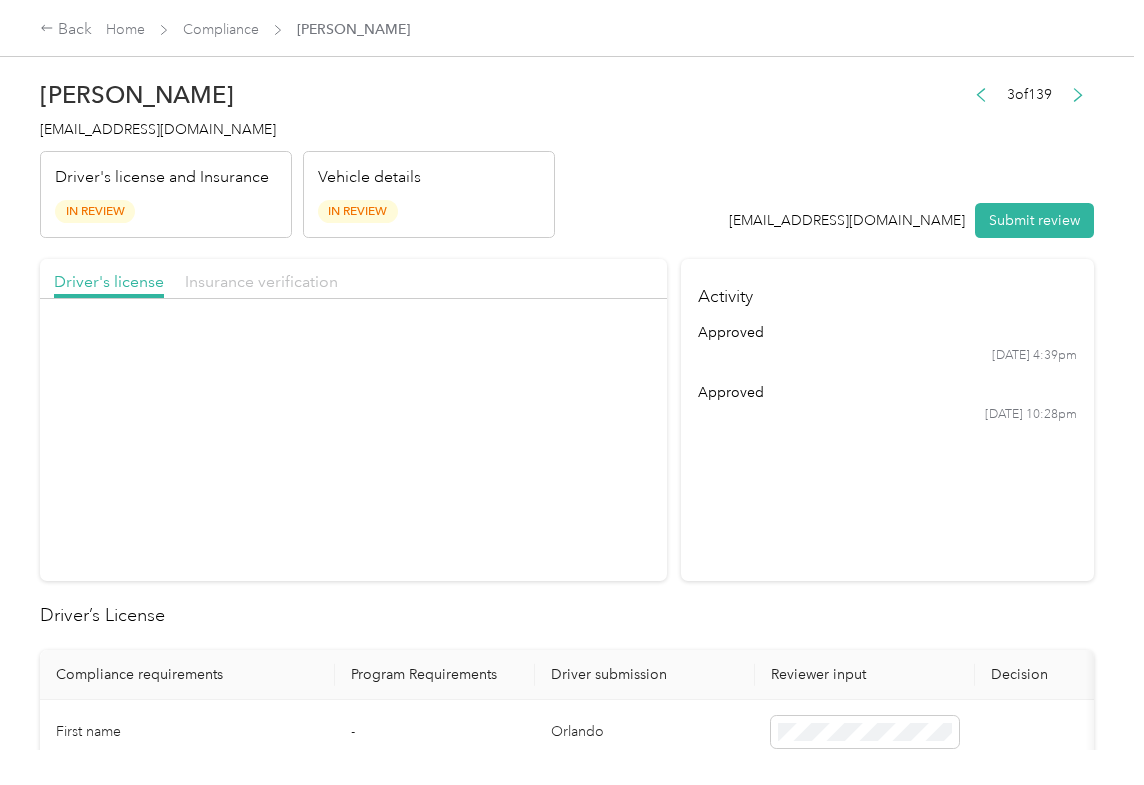 click on "Insurance verification" at bounding box center [261, 281] 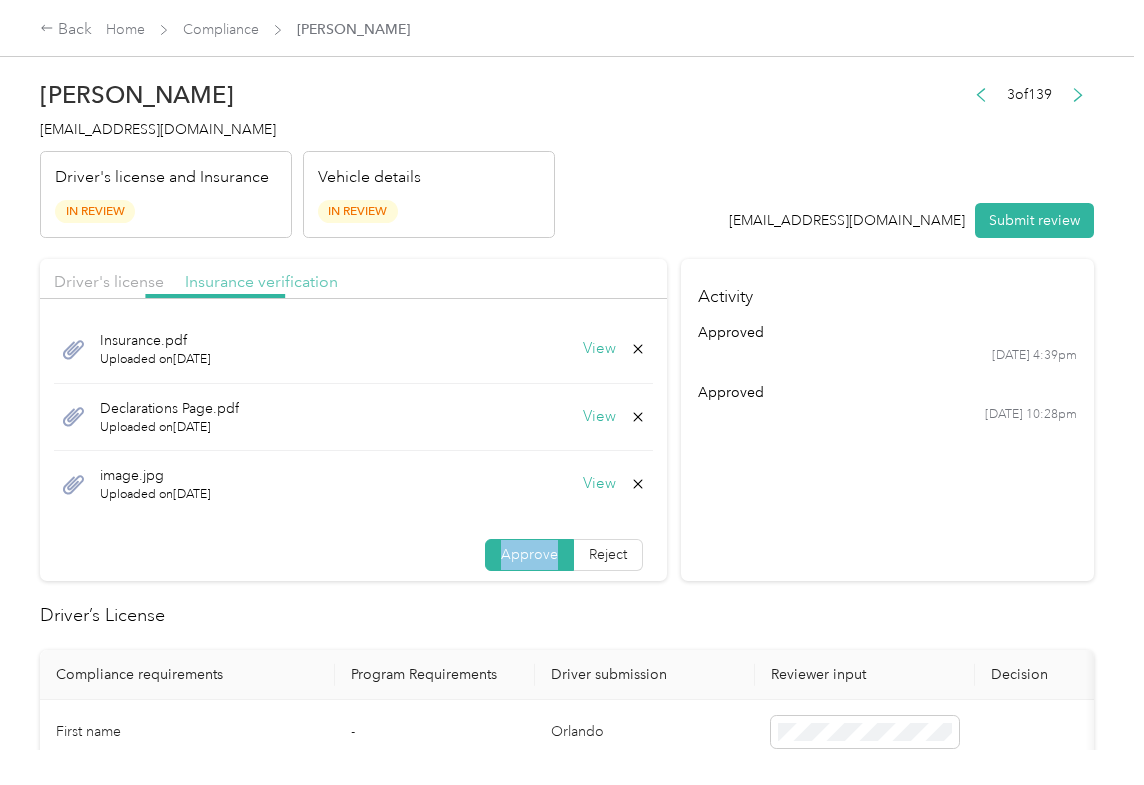 click on "Insurance verification" at bounding box center (261, 281) 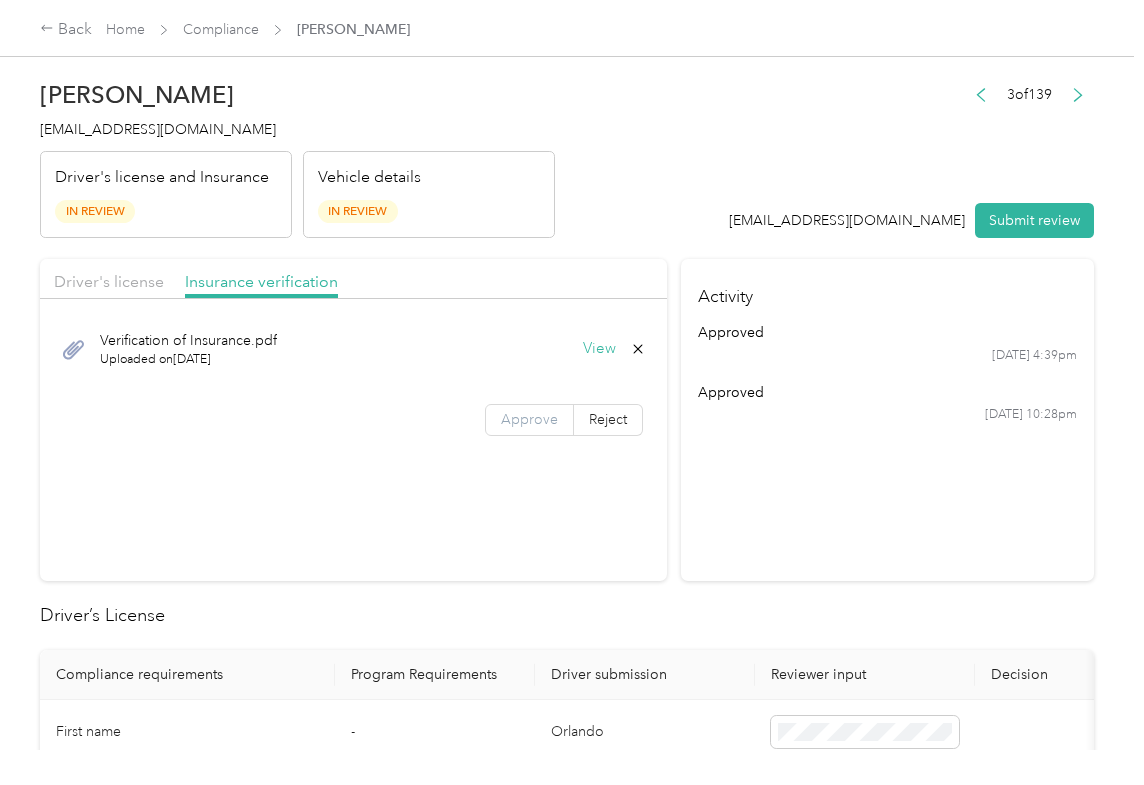 click on "Approve" at bounding box center (529, 420) 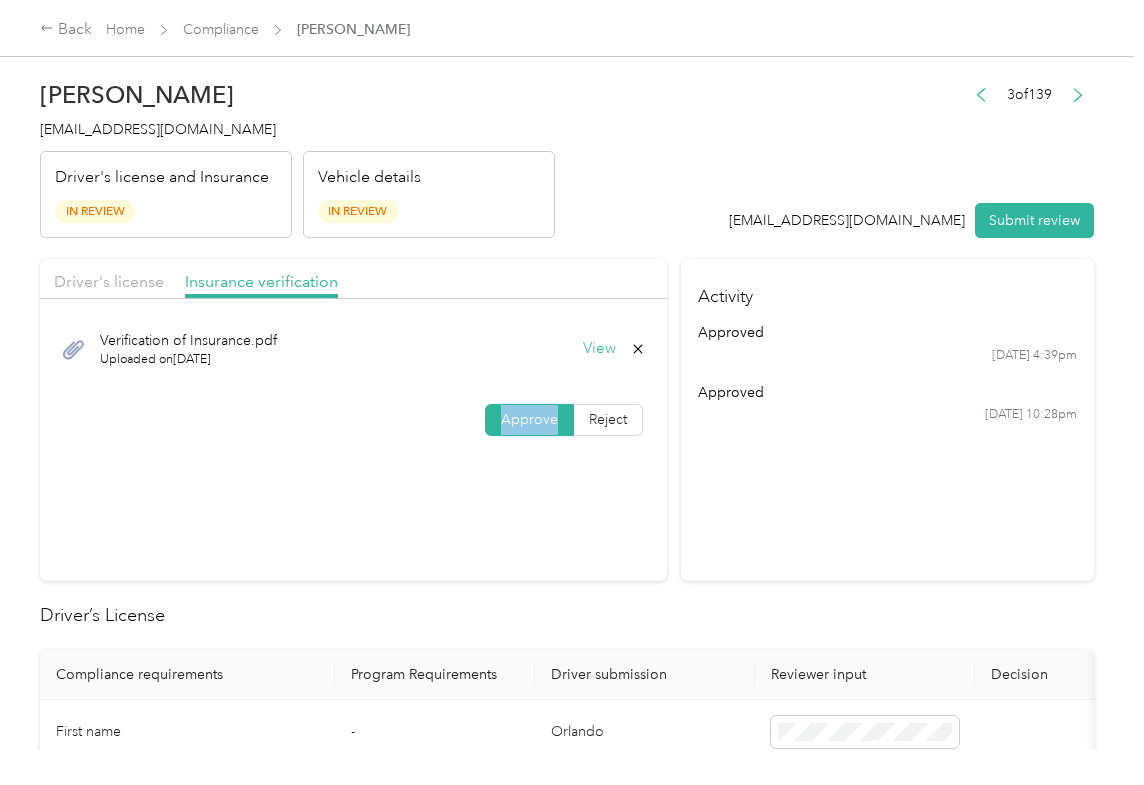 click on "Approve" at bounding box center (529, 420) 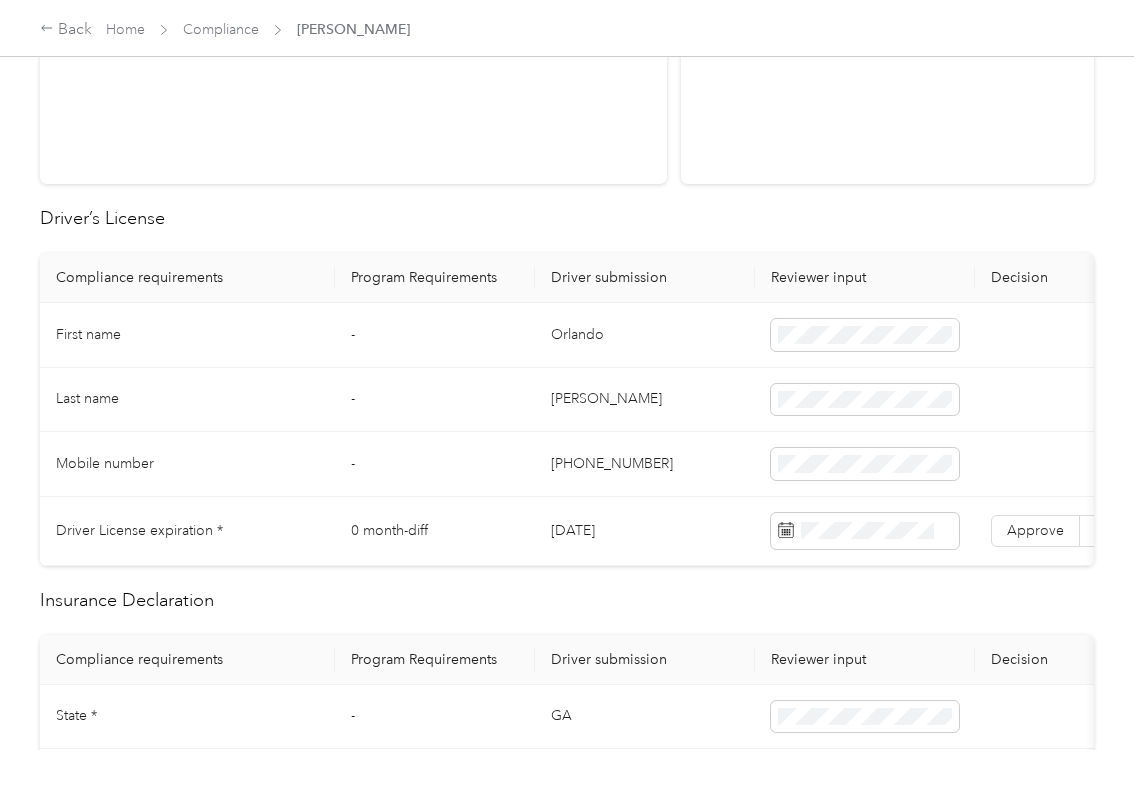 scroll, scrollTop: 400, scrollLeft: 0, axis: vertical 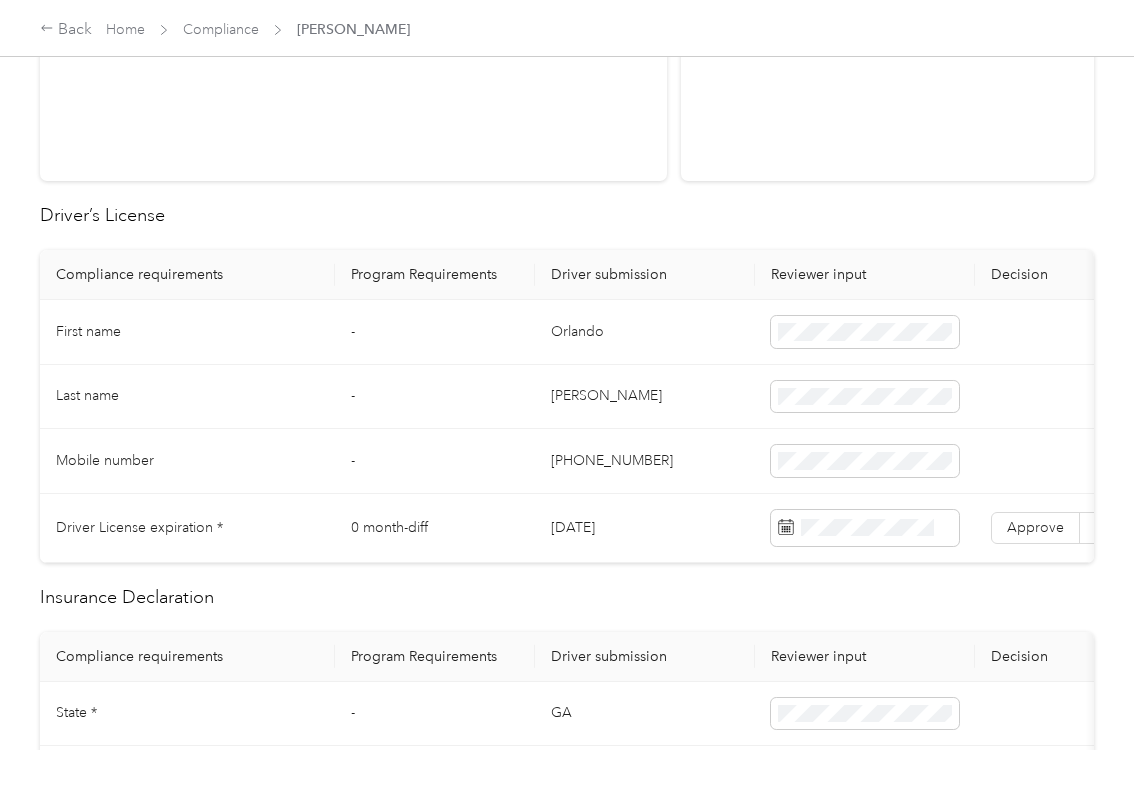 click on "[DATE]" at bounding box center (645, 528) 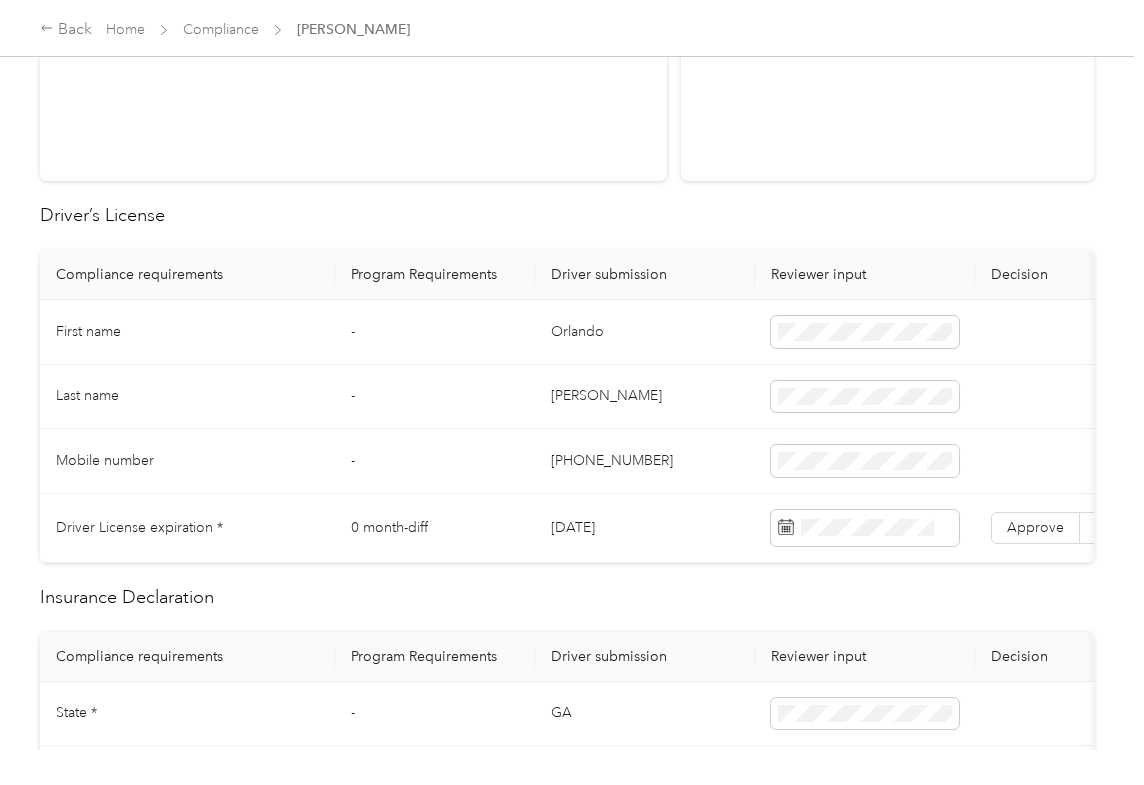 click on "[DATE]" at bounding box center (645, 528) 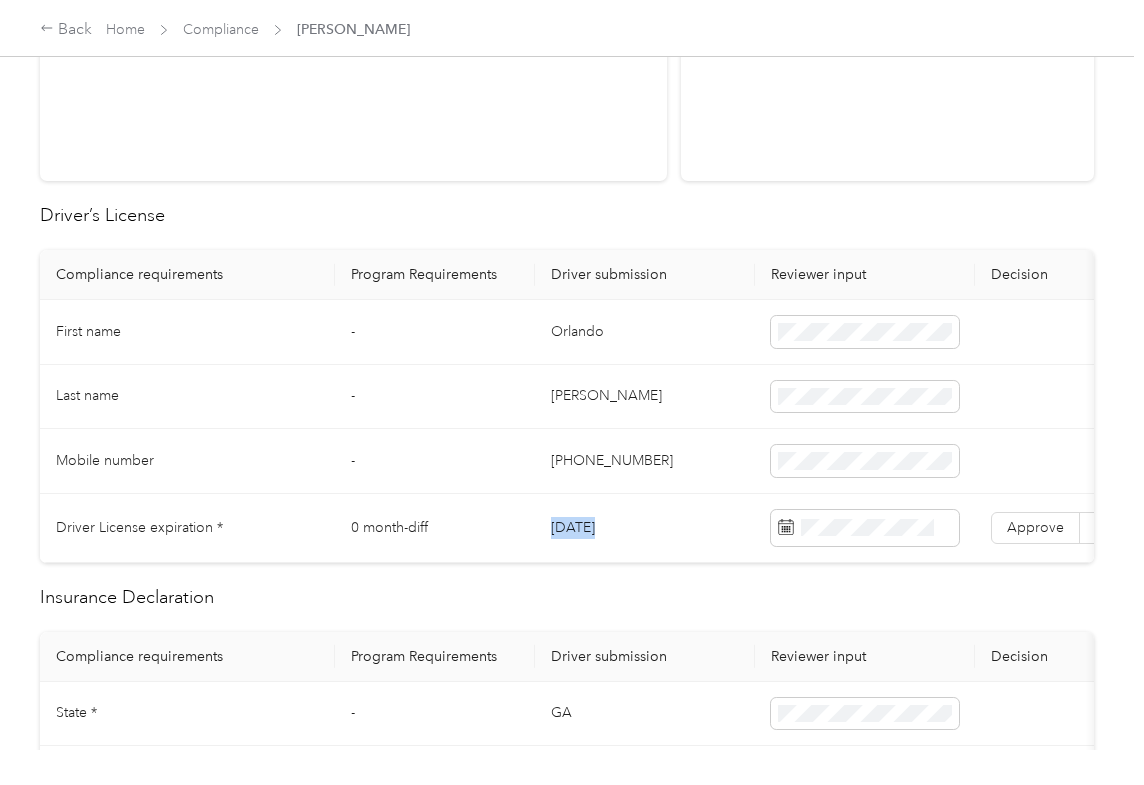 click on "[DATE]" at bounding box center [645, 528] 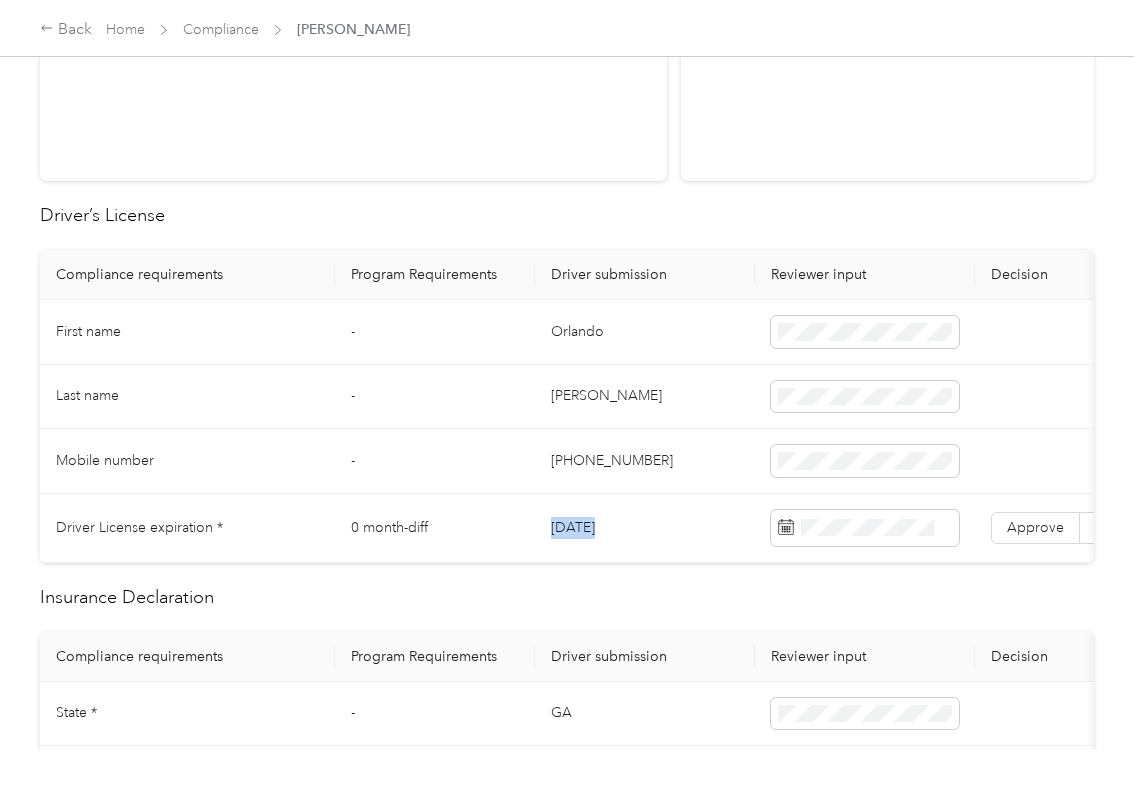 copy on "[DATE]" 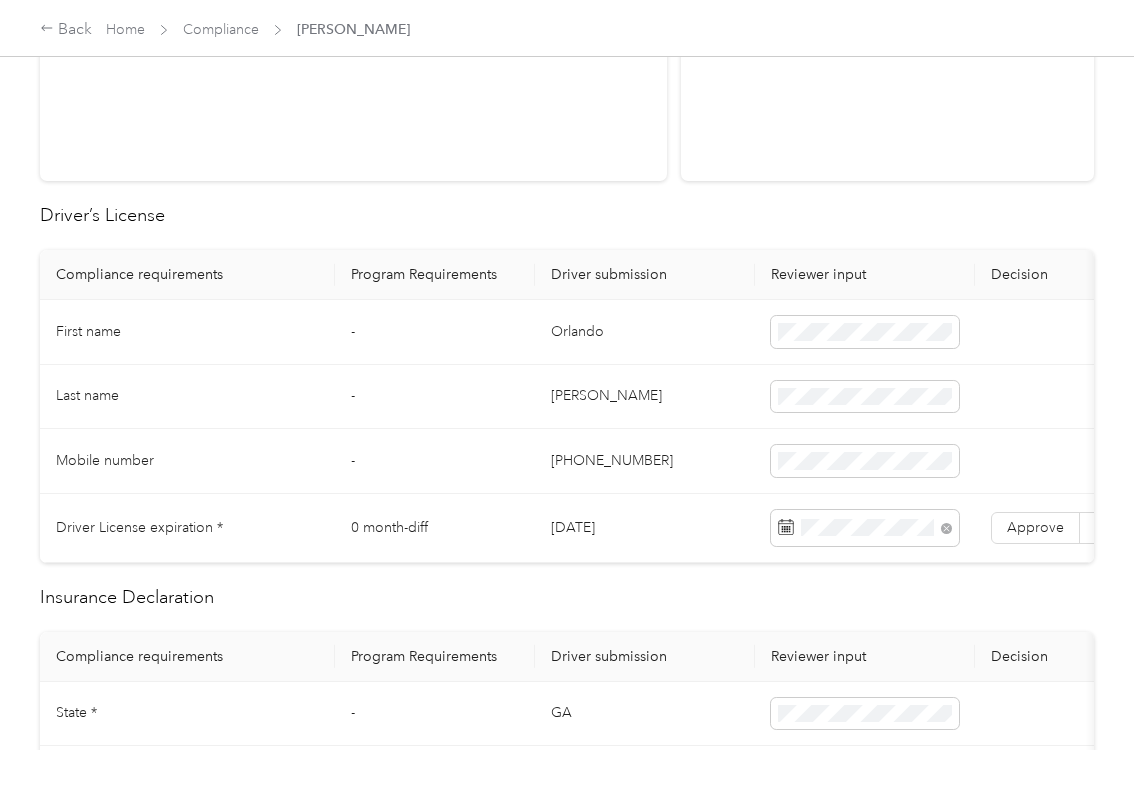 click on "Driver’s License" at bounding box center [567, 215] 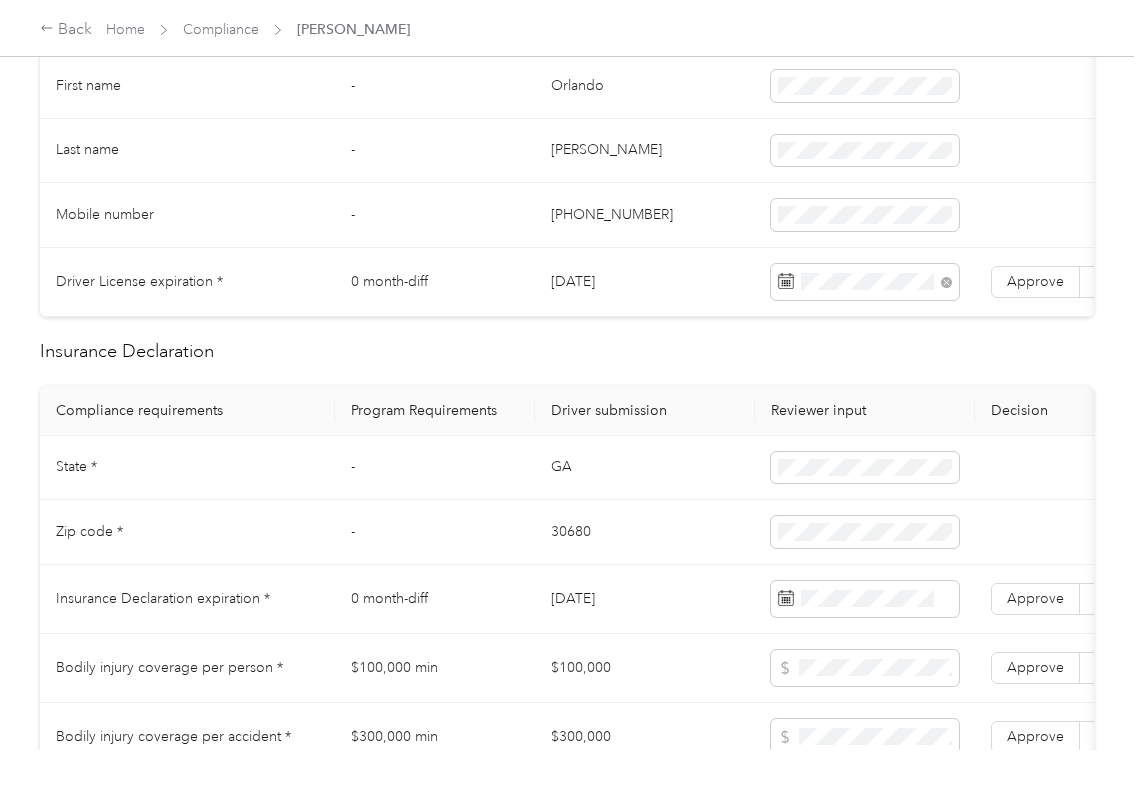 scroll, scrollTop: 666, scrollLeft: 0, axis: vertical 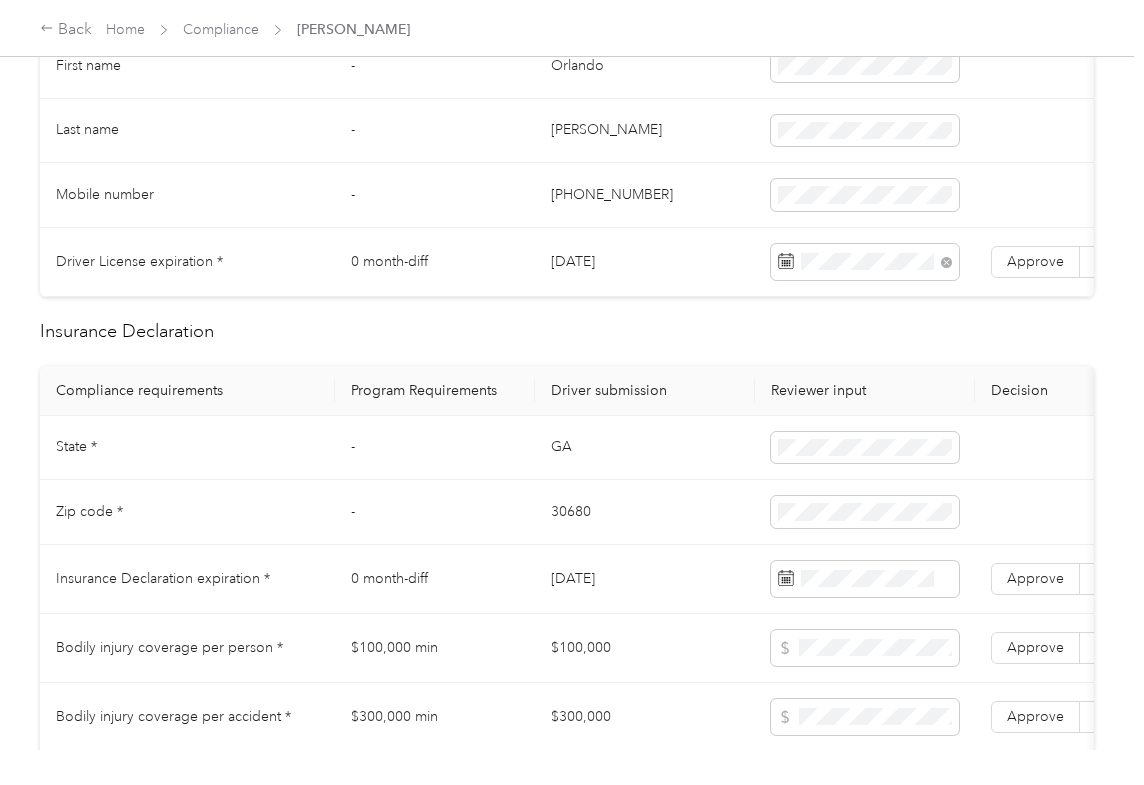 click on "GA" at bounding box center [645, 448] 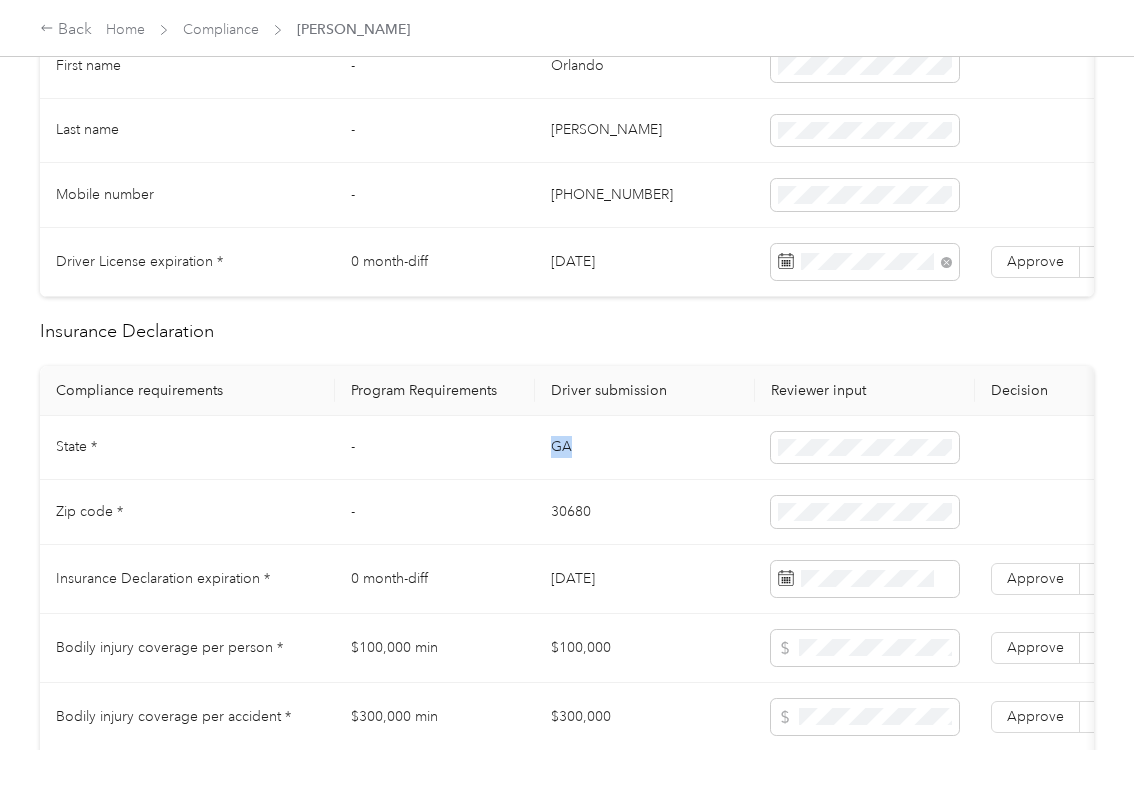 click on "GA" at bounding box center [645, 448] 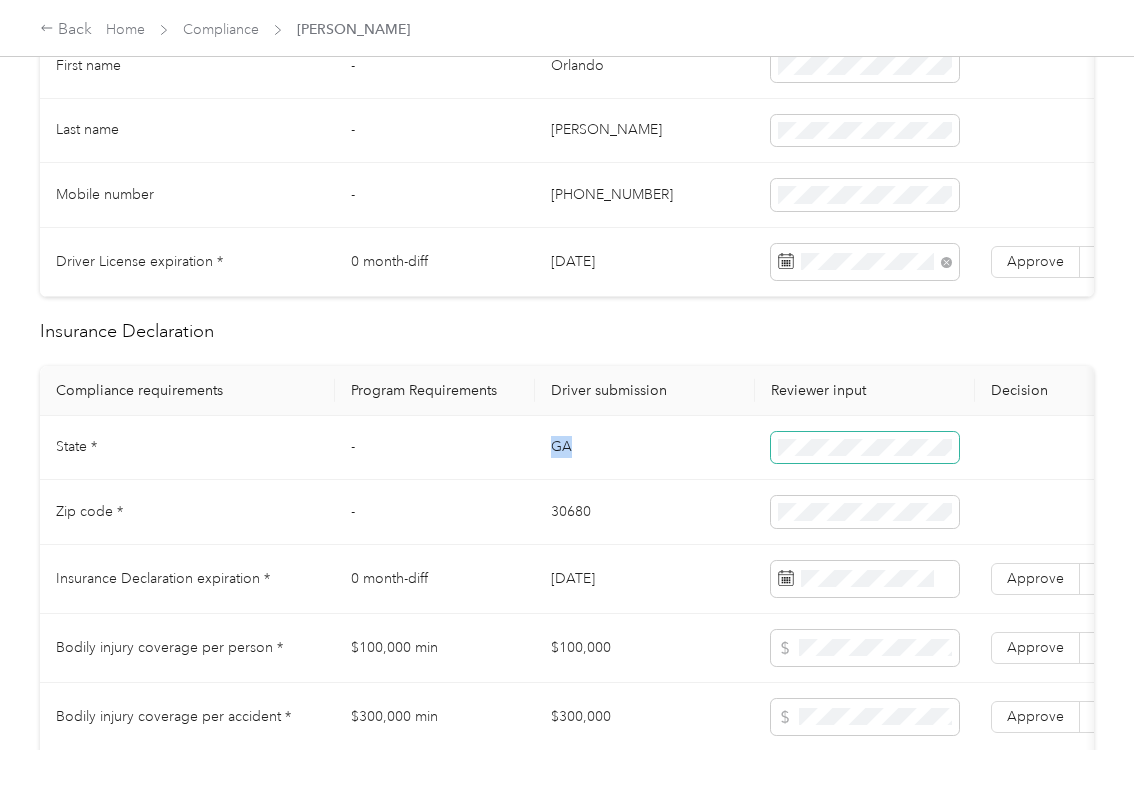 copy on "GA" 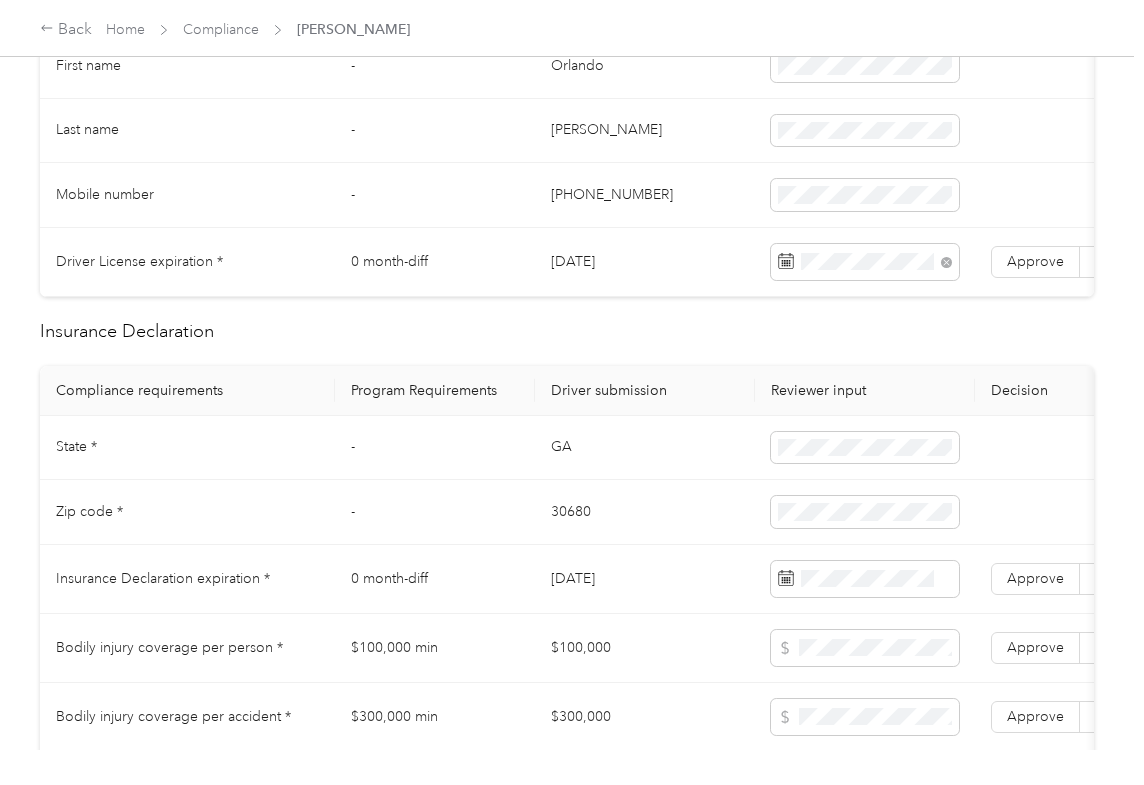 click on "30680" at bounding box center (645, 512) 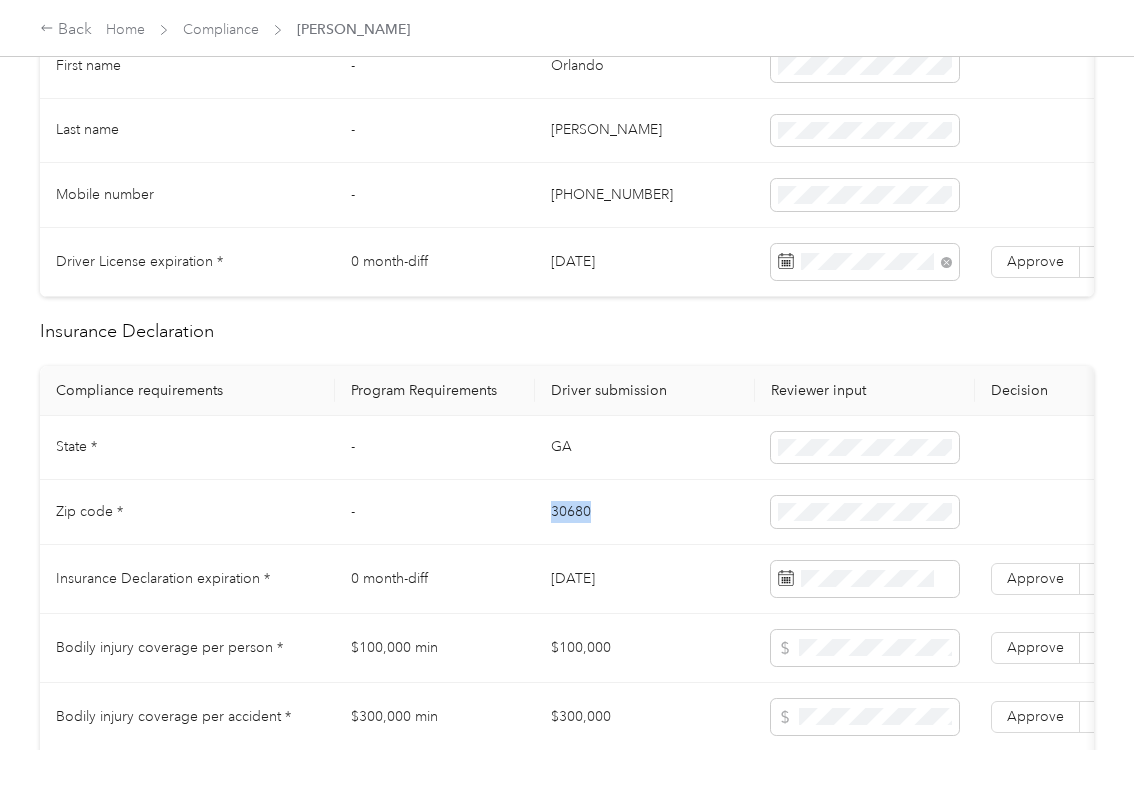 click on "30680" at bounding box center [645, 512] 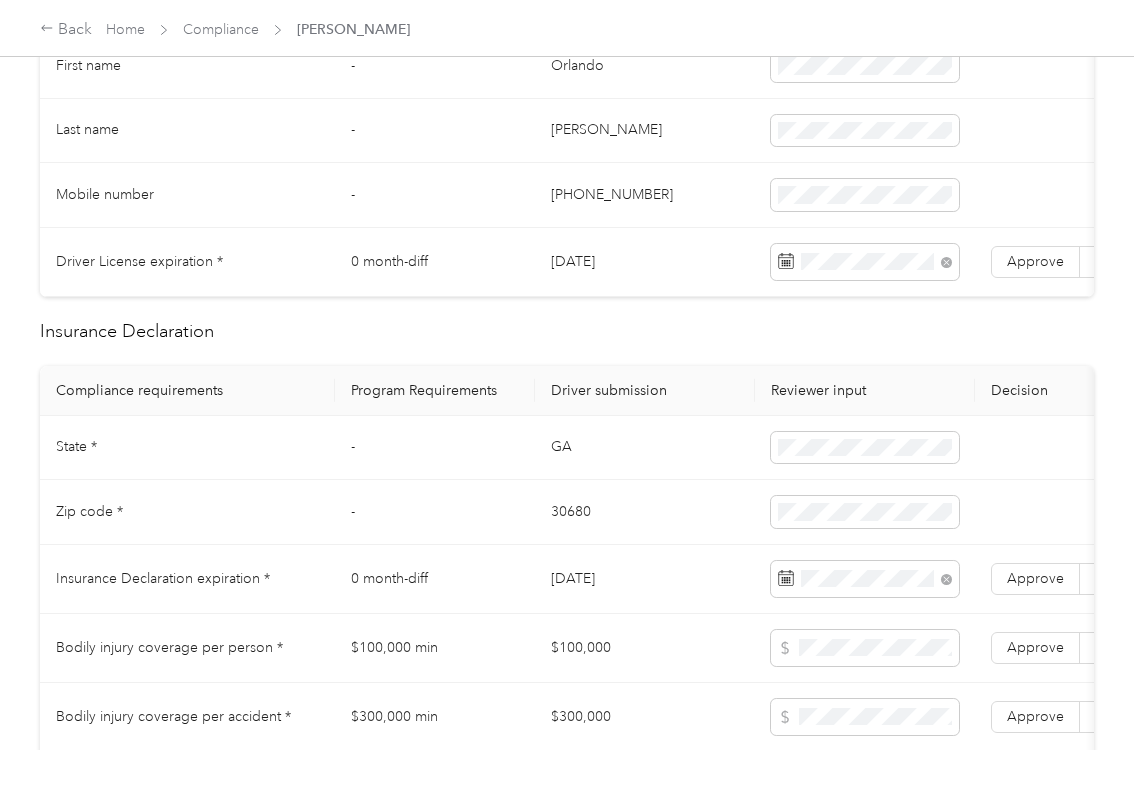click on "GA" at bounding box center (645, 448) 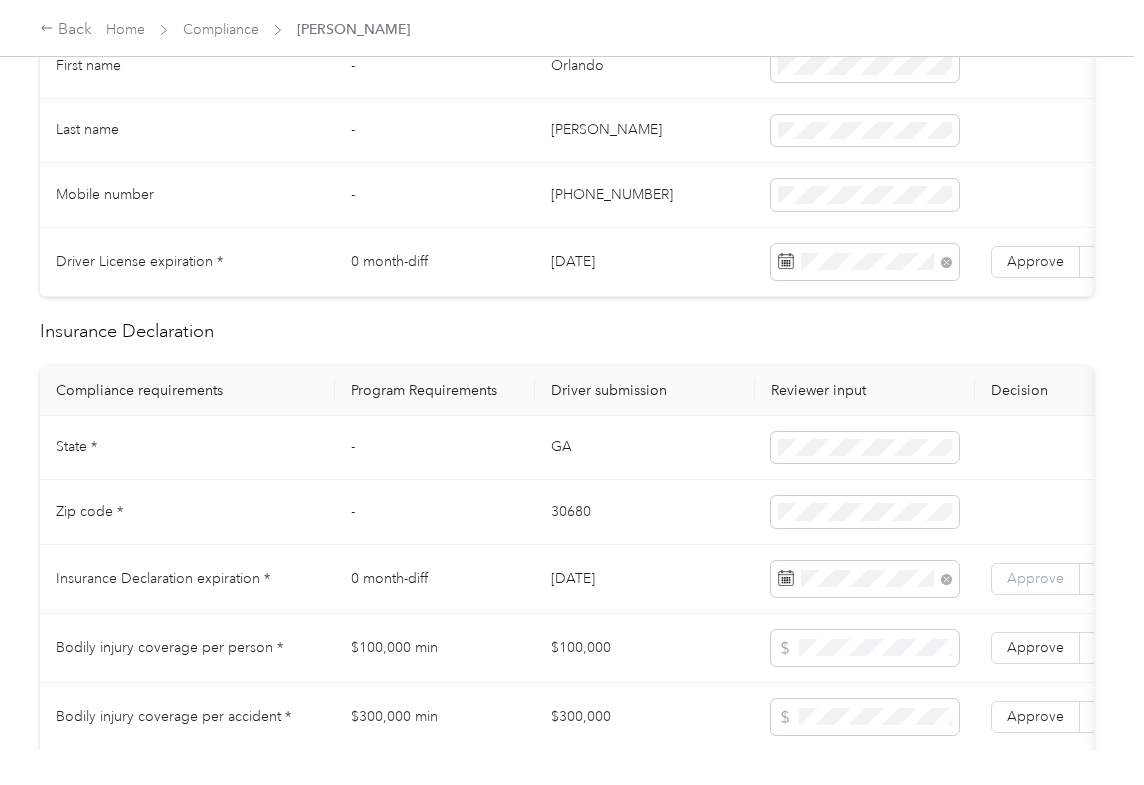 click on "Approve" at bounding box center [1035, 578] 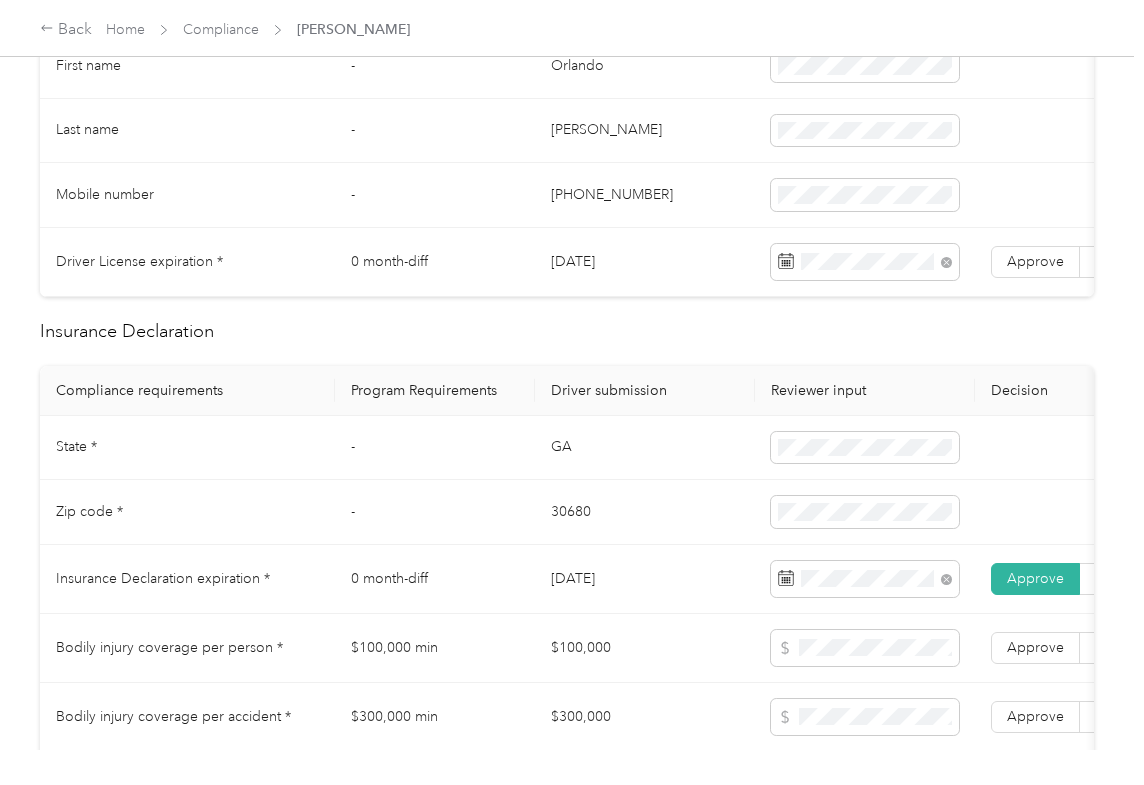 scroll, scrollTop: 1733, scrollLeft: 0, axis: vertical 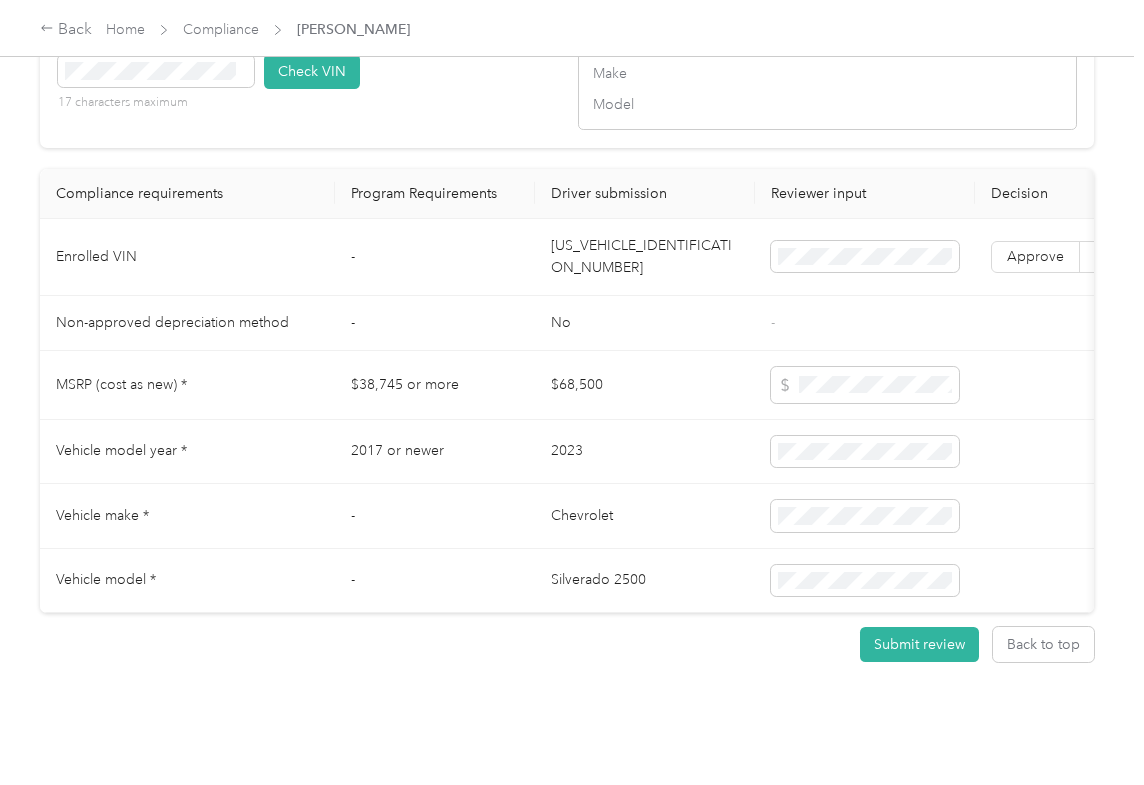 click on "[US_VEHICLE_IDENTIFICATION_NUMBER]" at bounding box center (645, 257) 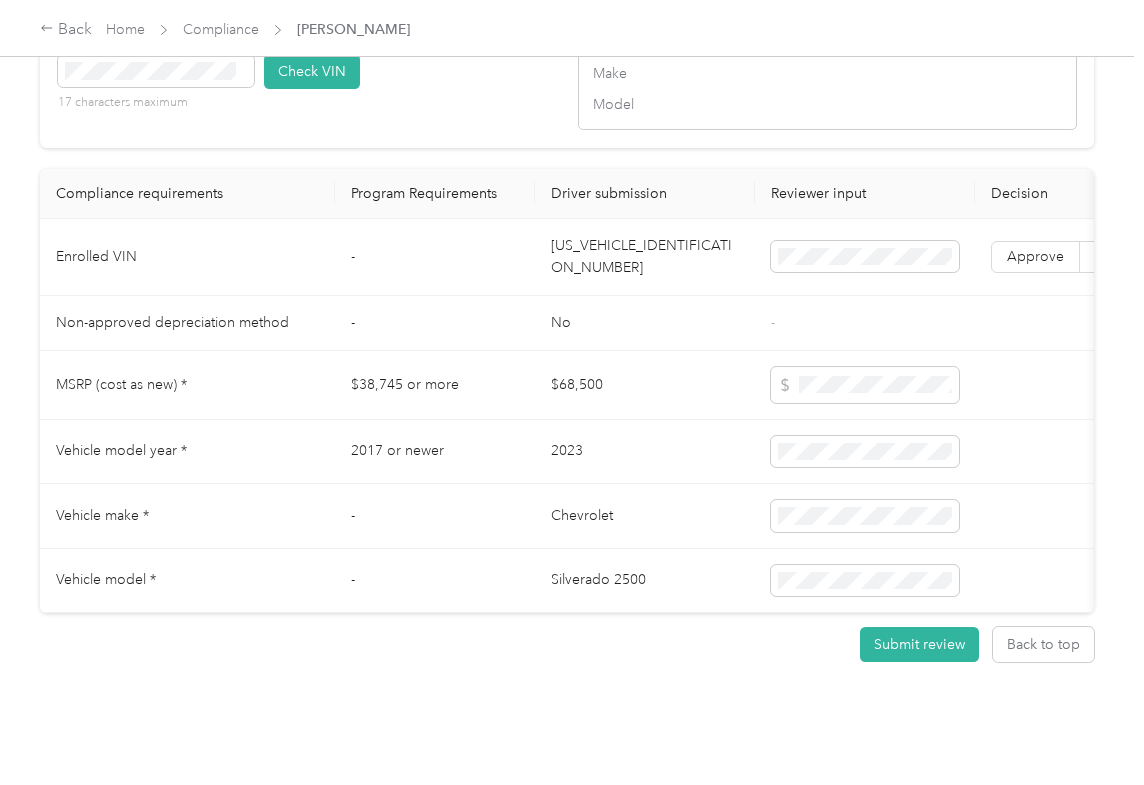 click on "[US_VEHICLE_IDENTIFICATION_NUMBER]" at bounding box center [645, 257] 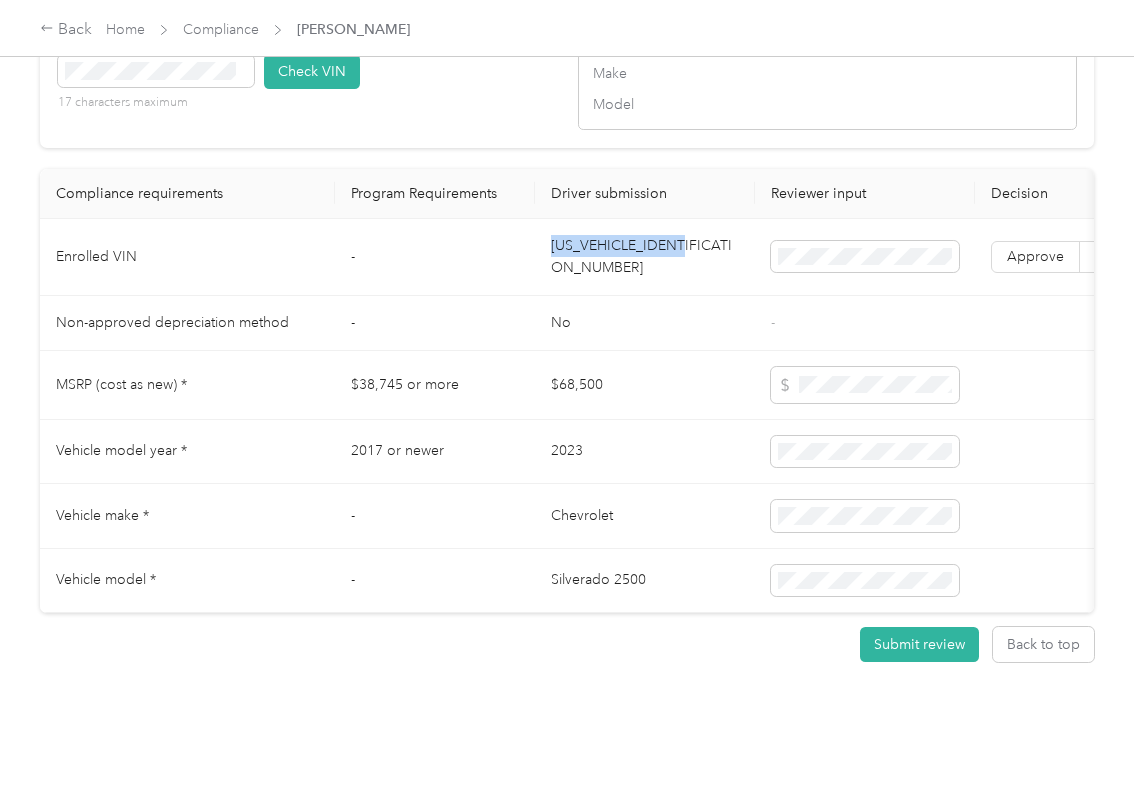 click on "[US_VEHICLE_IDENTIFICATION_NUMBER]" at bounding box center [645, 257] 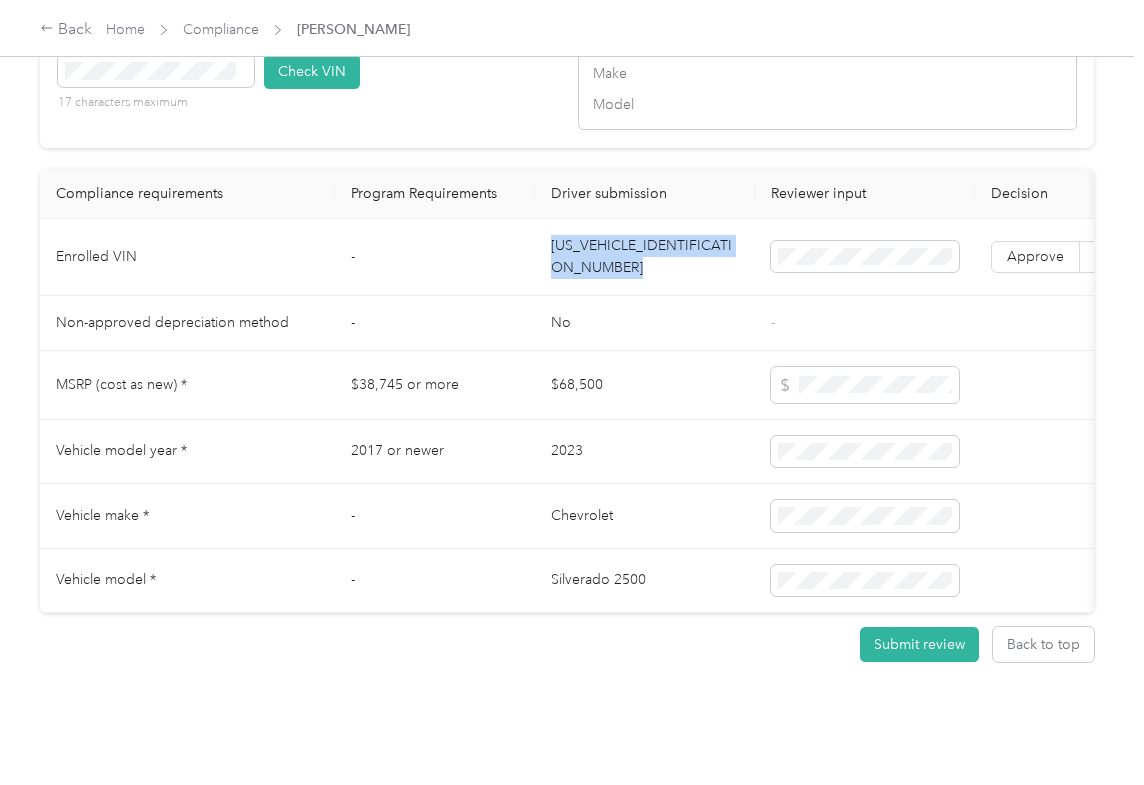 copy on "[US_VEHICLE_IDENTIFICATION_NUMBER]" 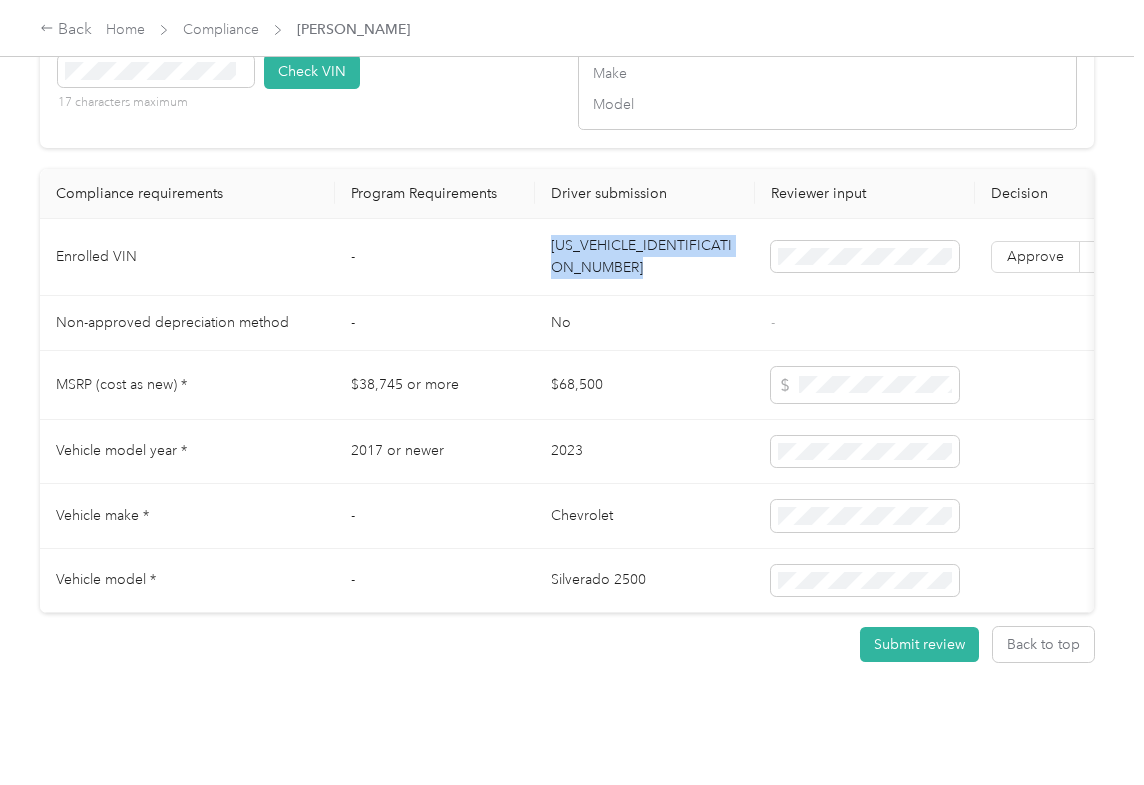 click on "VIN number   17 characters maximum Check VIN" at bounding box center [307, 78] 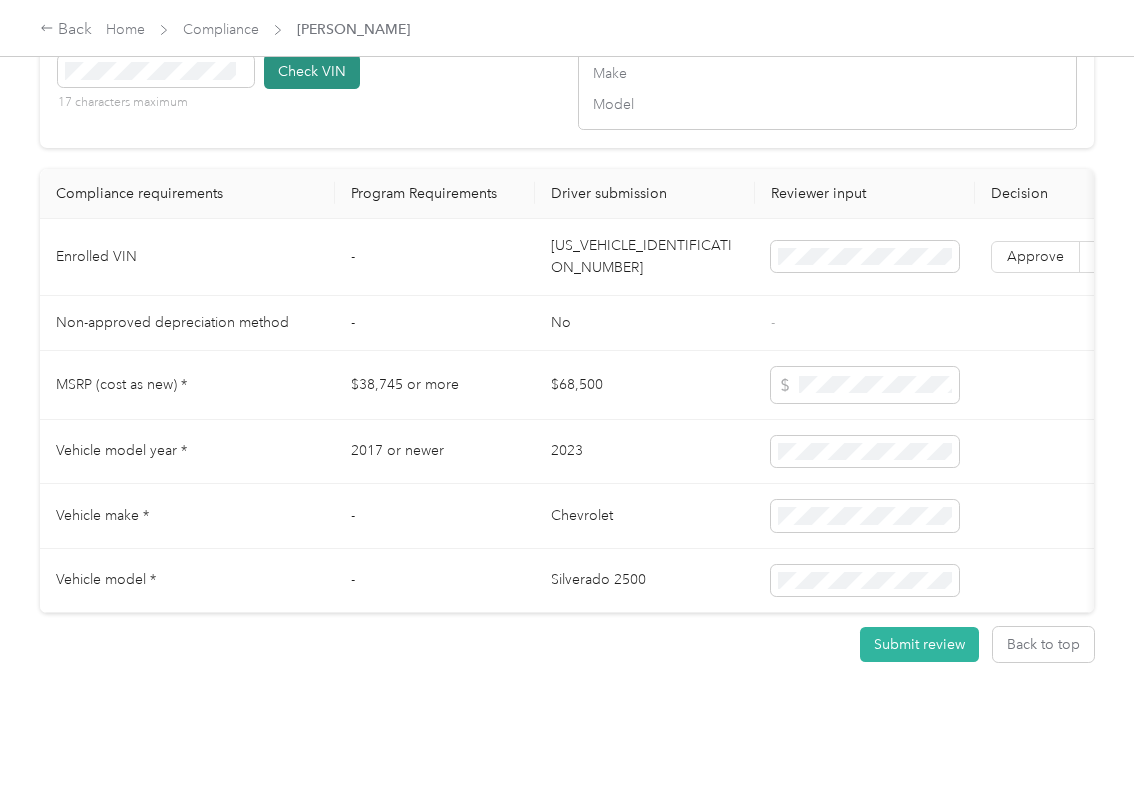 type 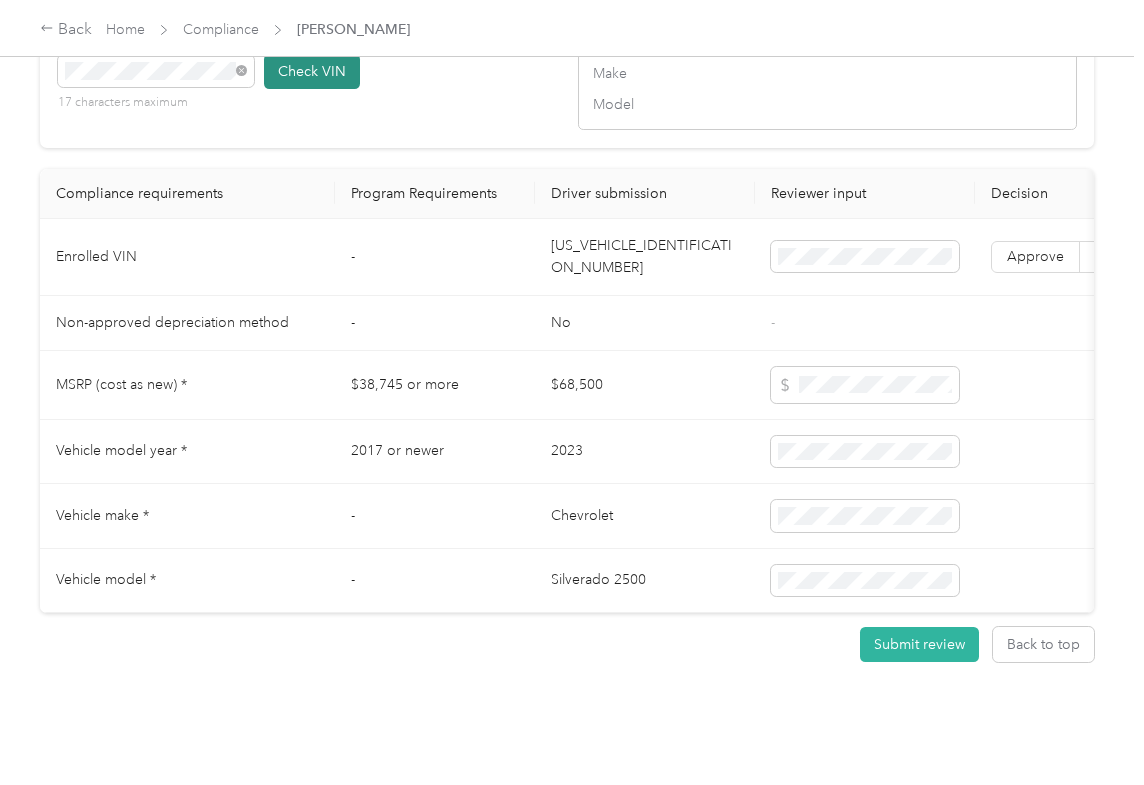 click on "Check VIN" at bounding box center [312, 71] 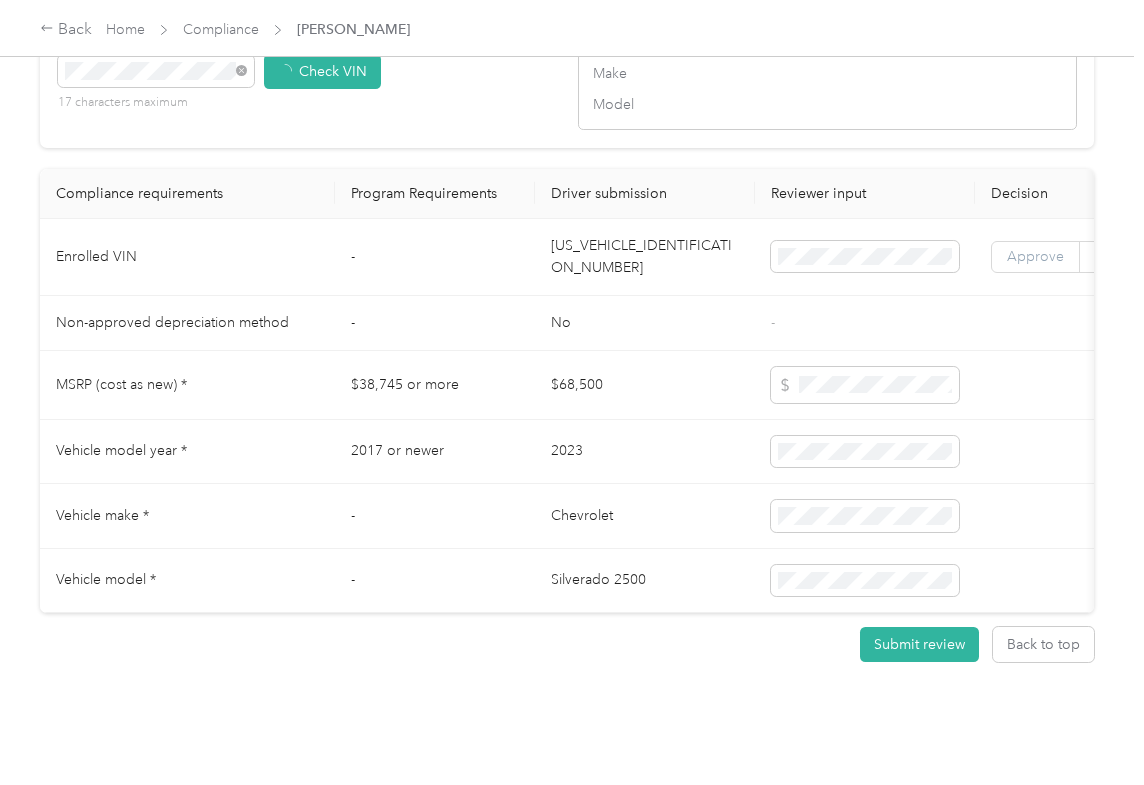 click on "Approve" at bounding box center (1035, 256) 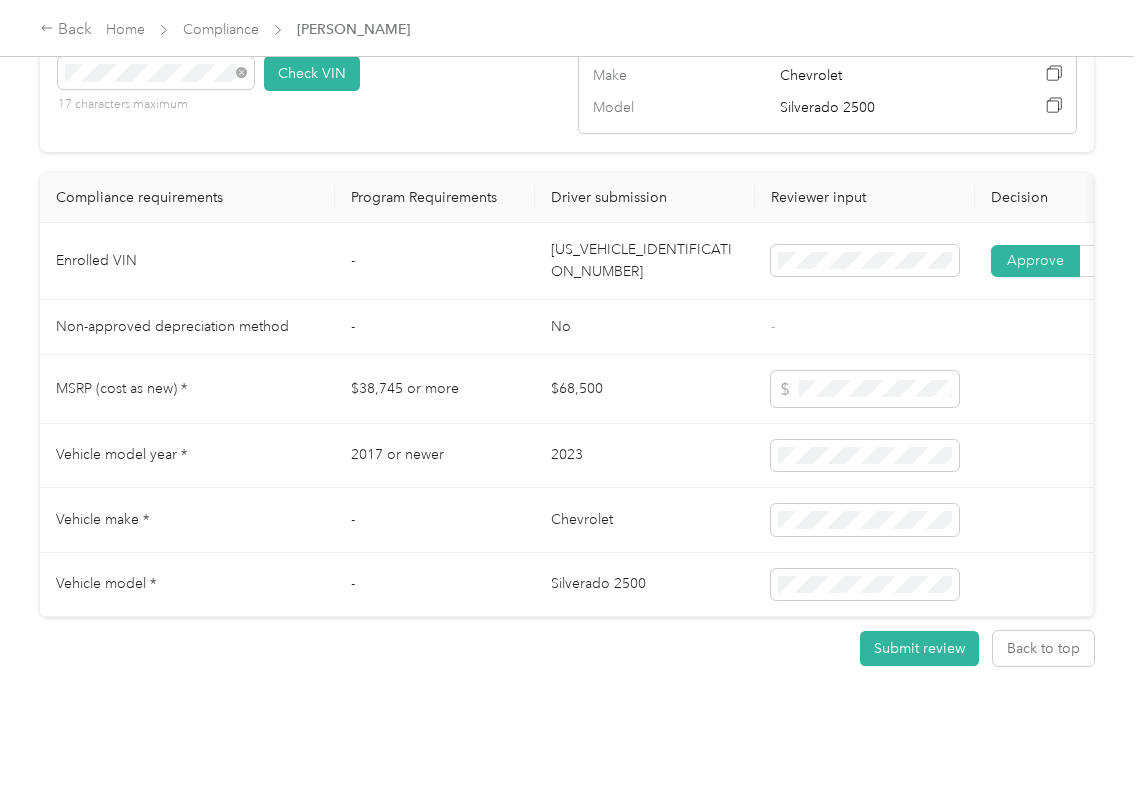 scroll, scrollTop: 1736, scrollLeft: 0, axis: vertical 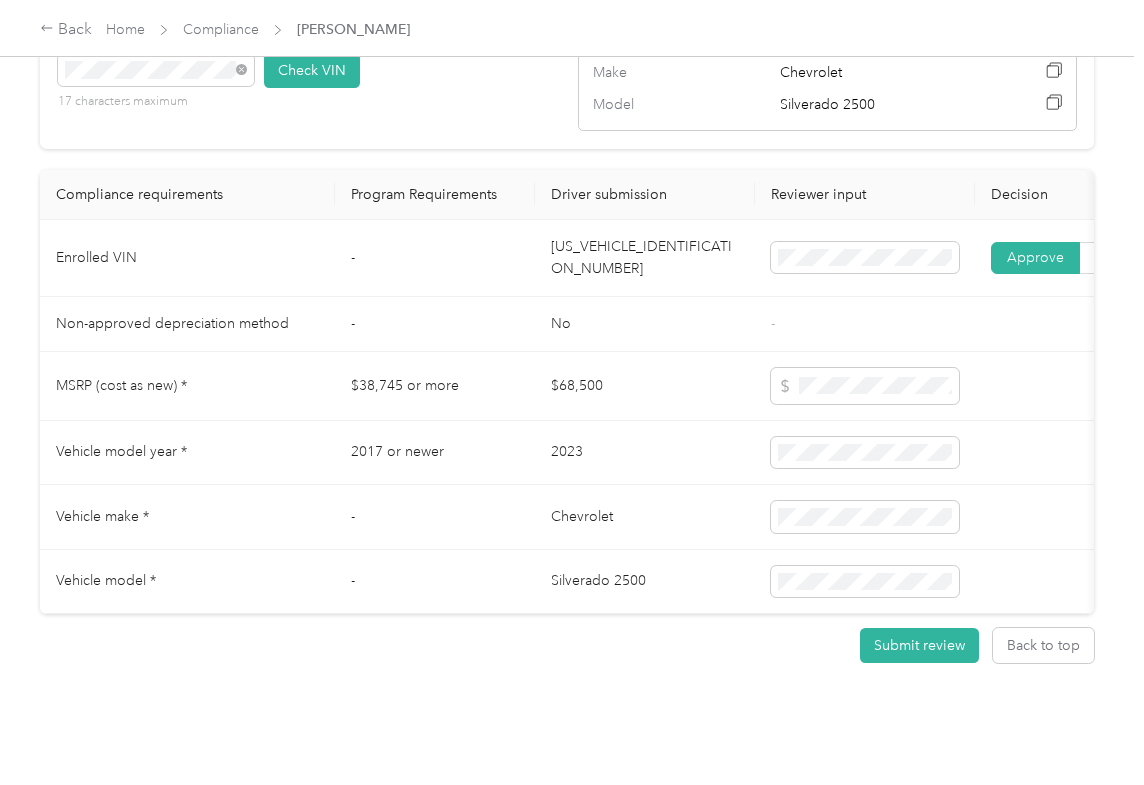 click on "$68,500" at bounding box center (645, 386) 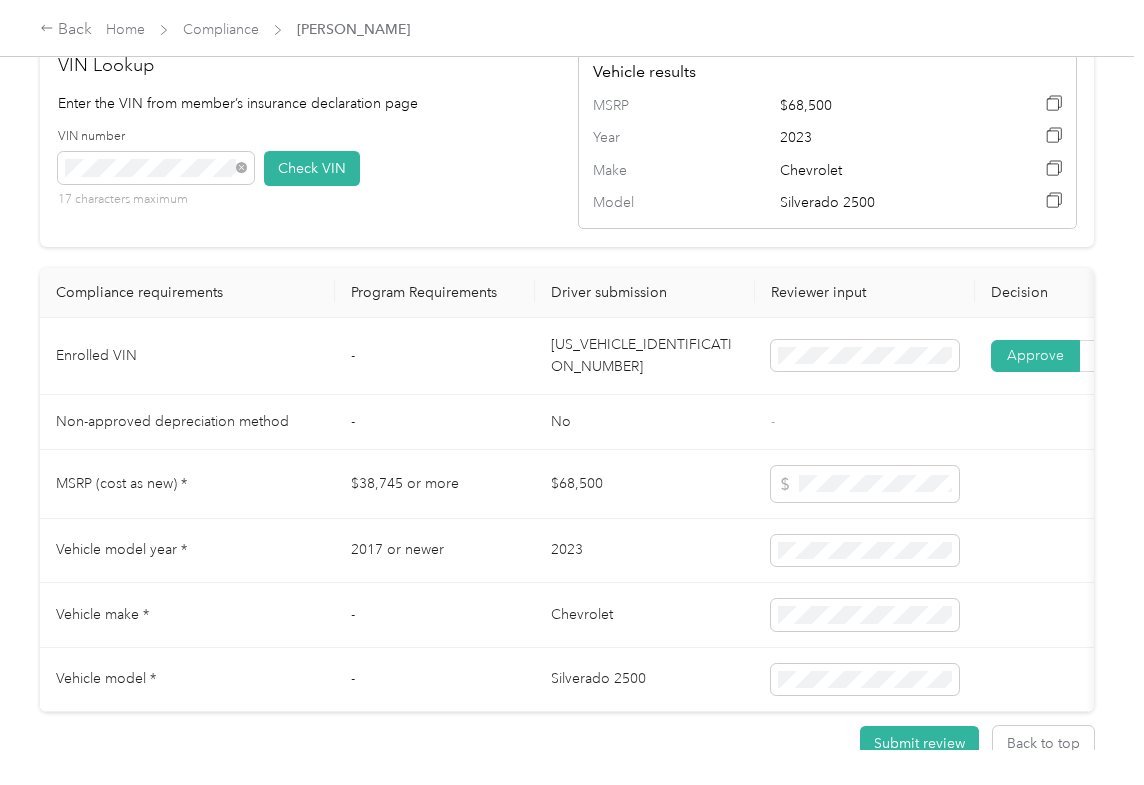 scroll, scrollTop: 1069, scrollLeft: 0, axis: vertical 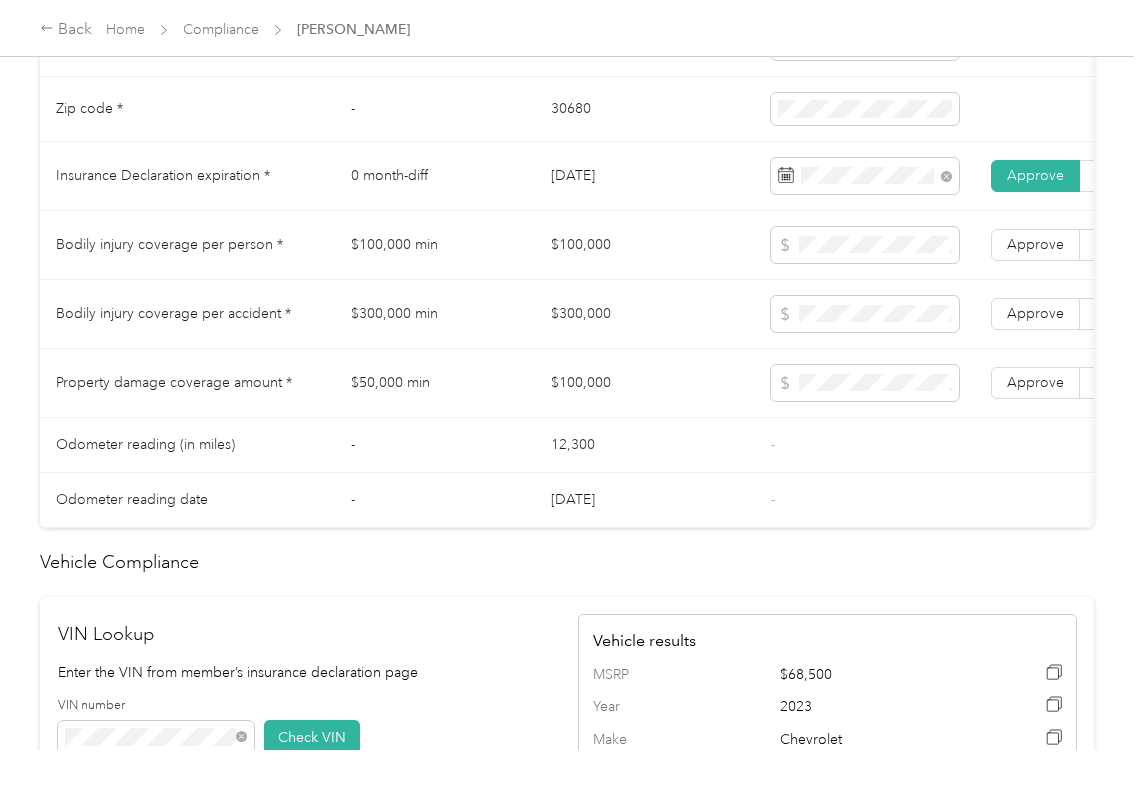 click on "$100,000" at bounding box center (645, 245) 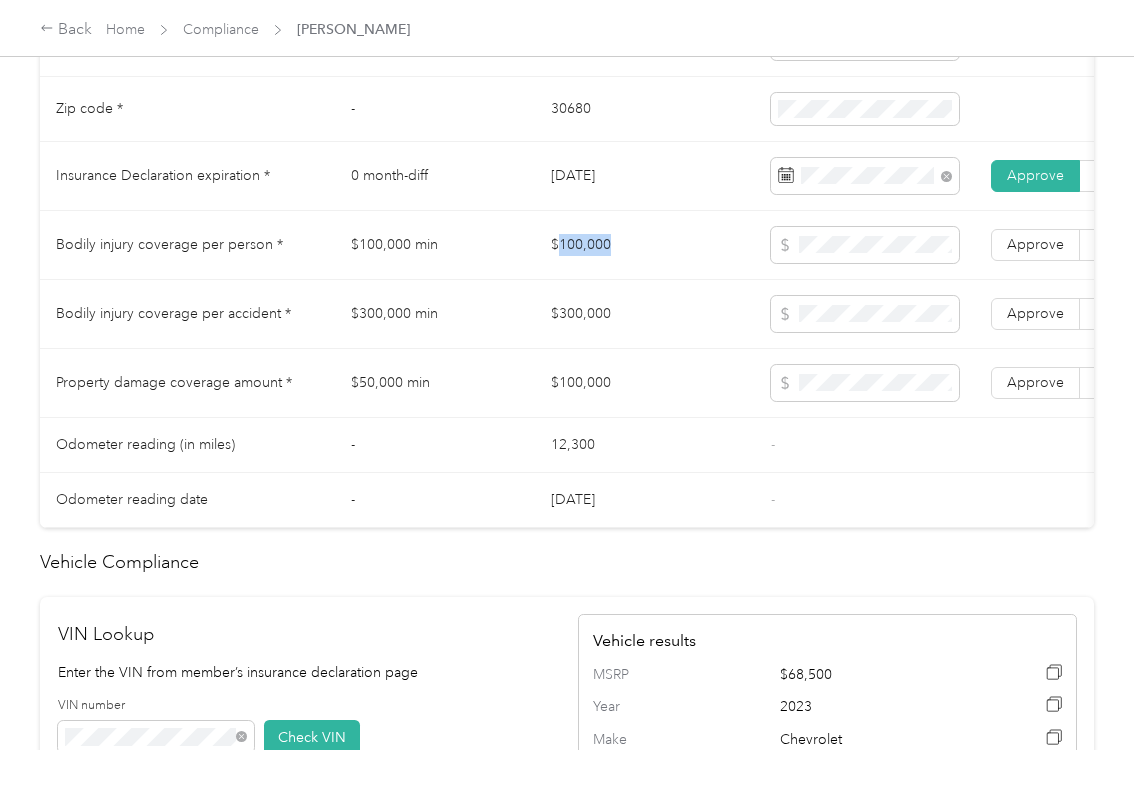 click on "$100,000" at bounding box center [645, 245] 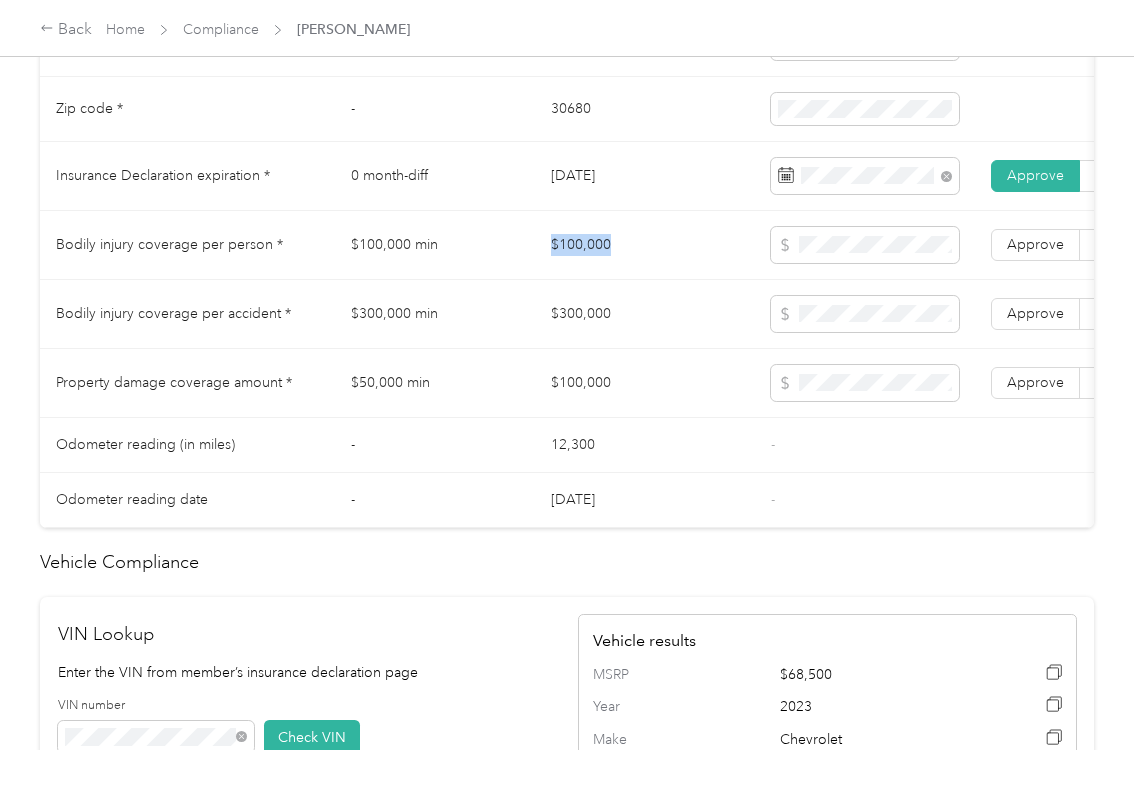 click on "$100,000" at bounding box center (645, 245) 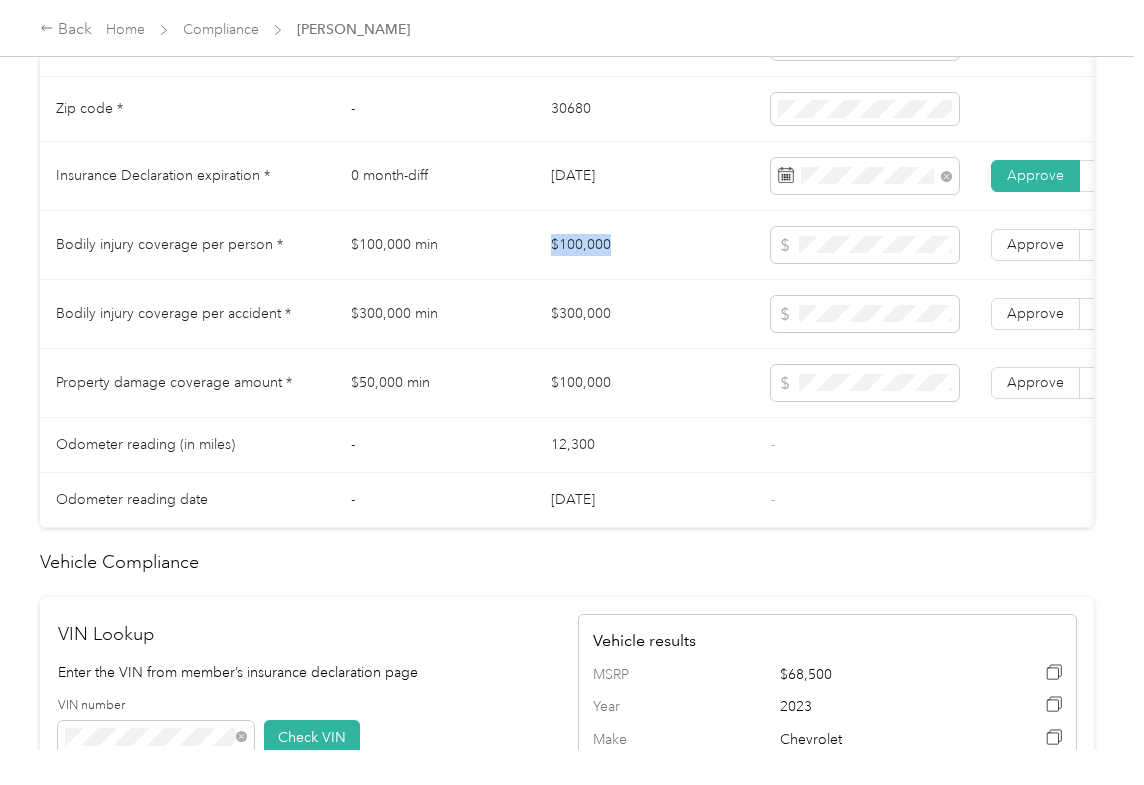 copy on "$100,000" 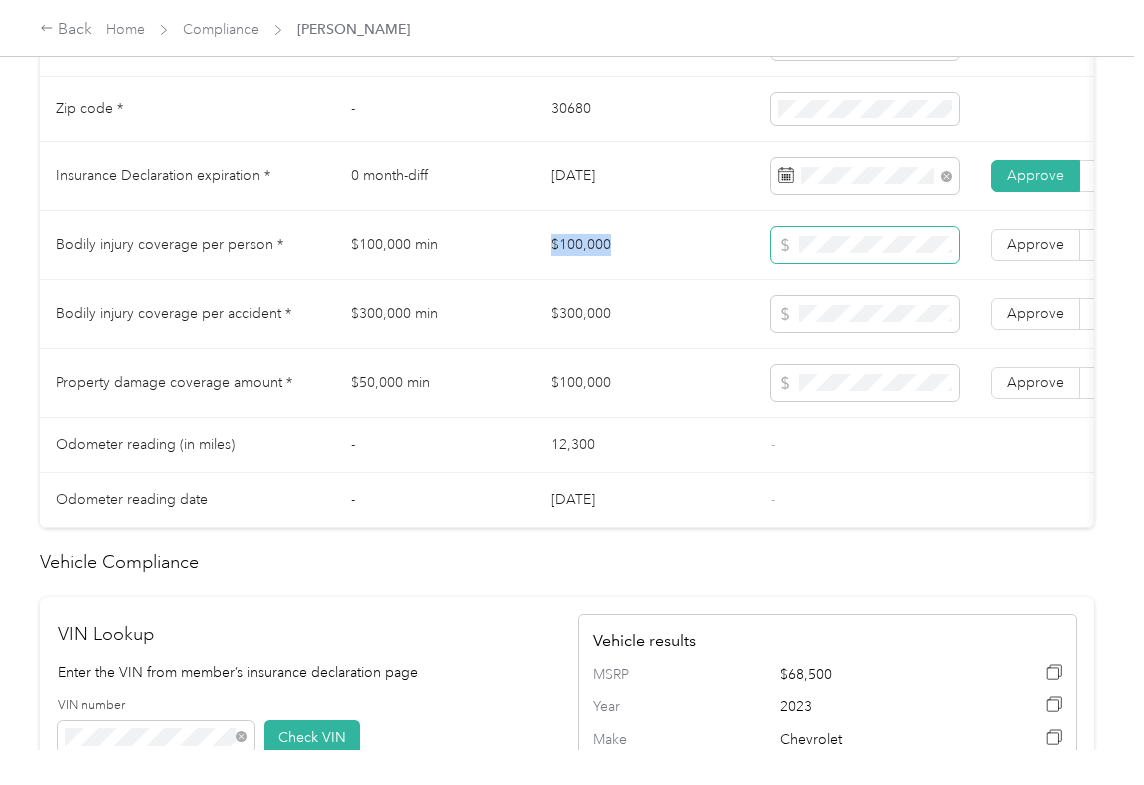 click at bounding box center [865, 245] 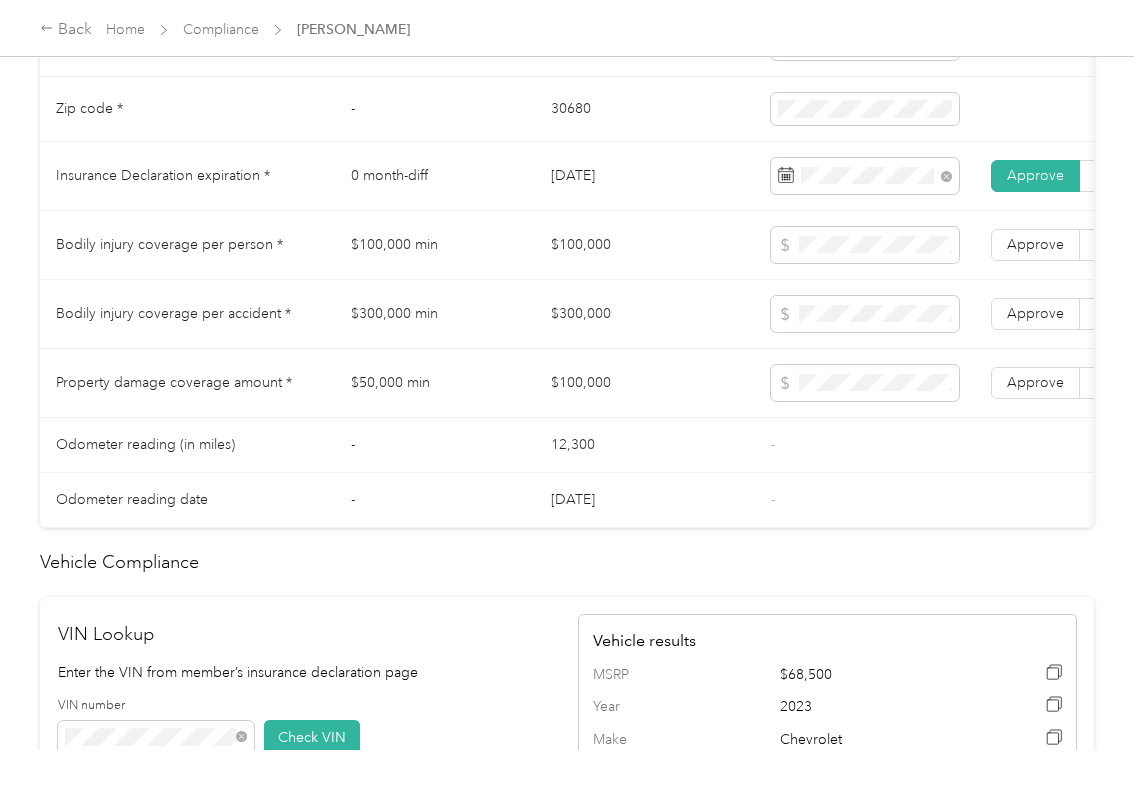 click on "$300,000" at bounding box center (645, 314) 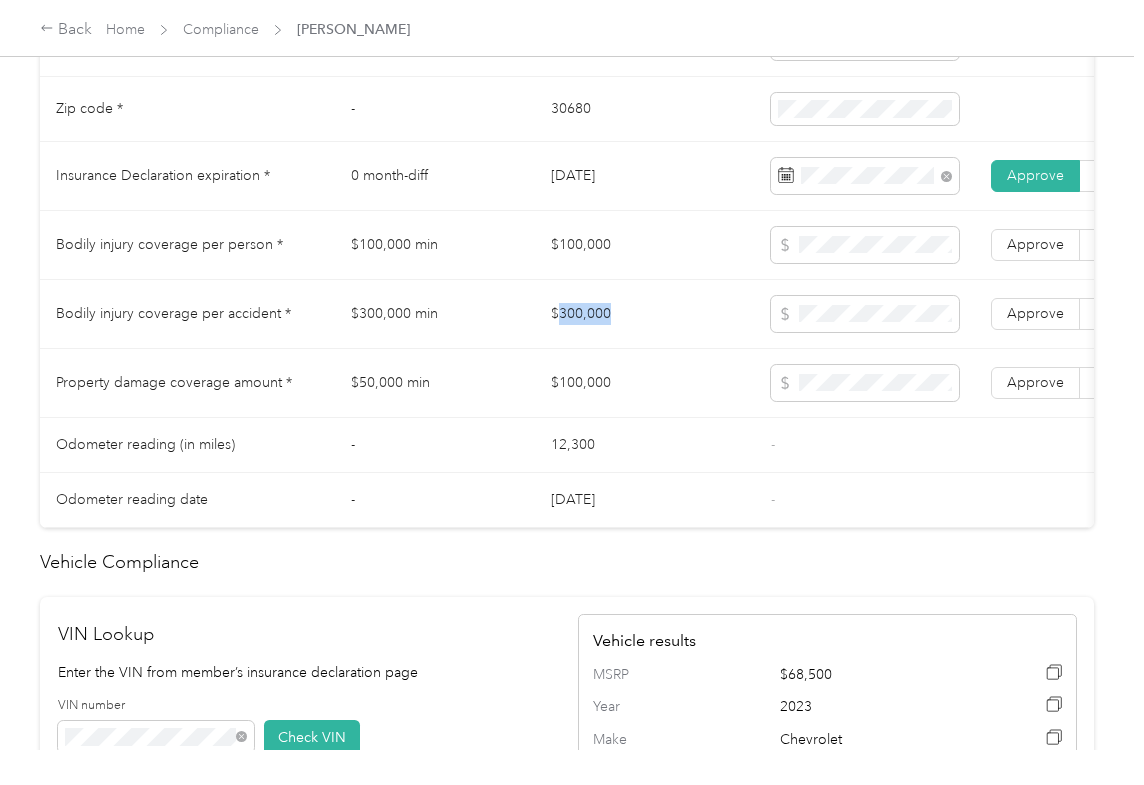 click on "$300,000" at bounding box center [645, 314] 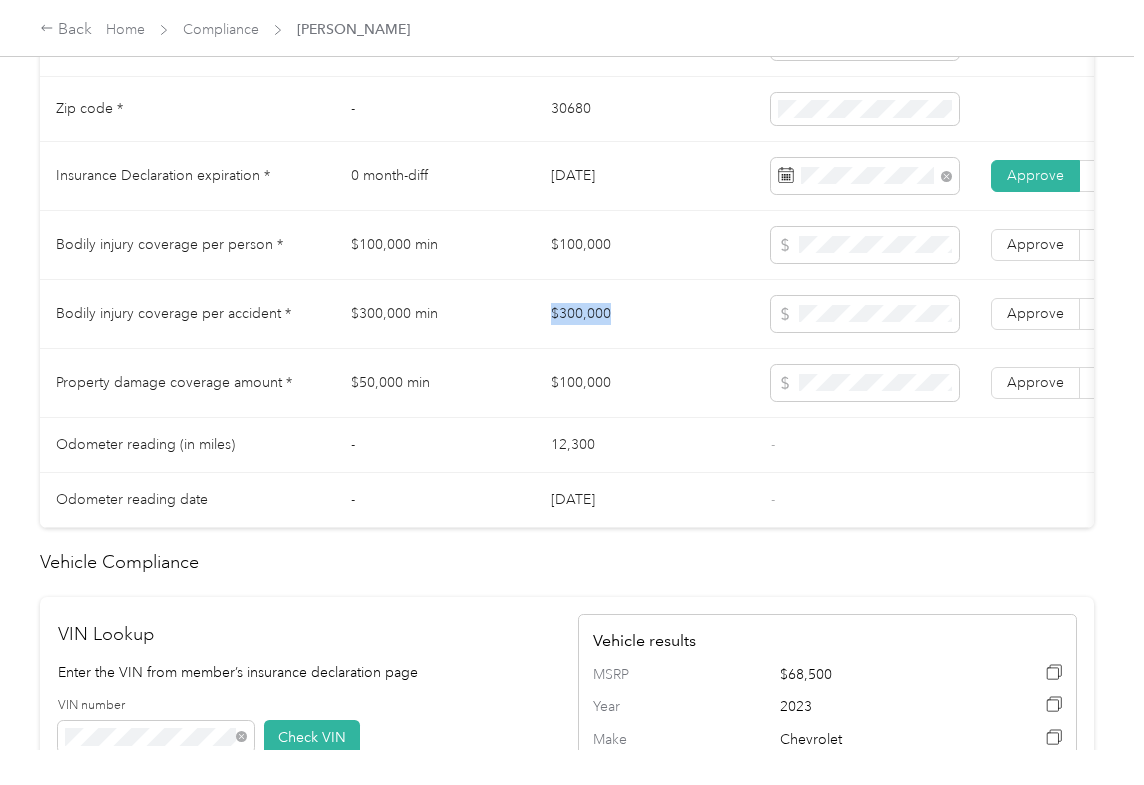 click on "$300,000" at bounding box center (645, 314) 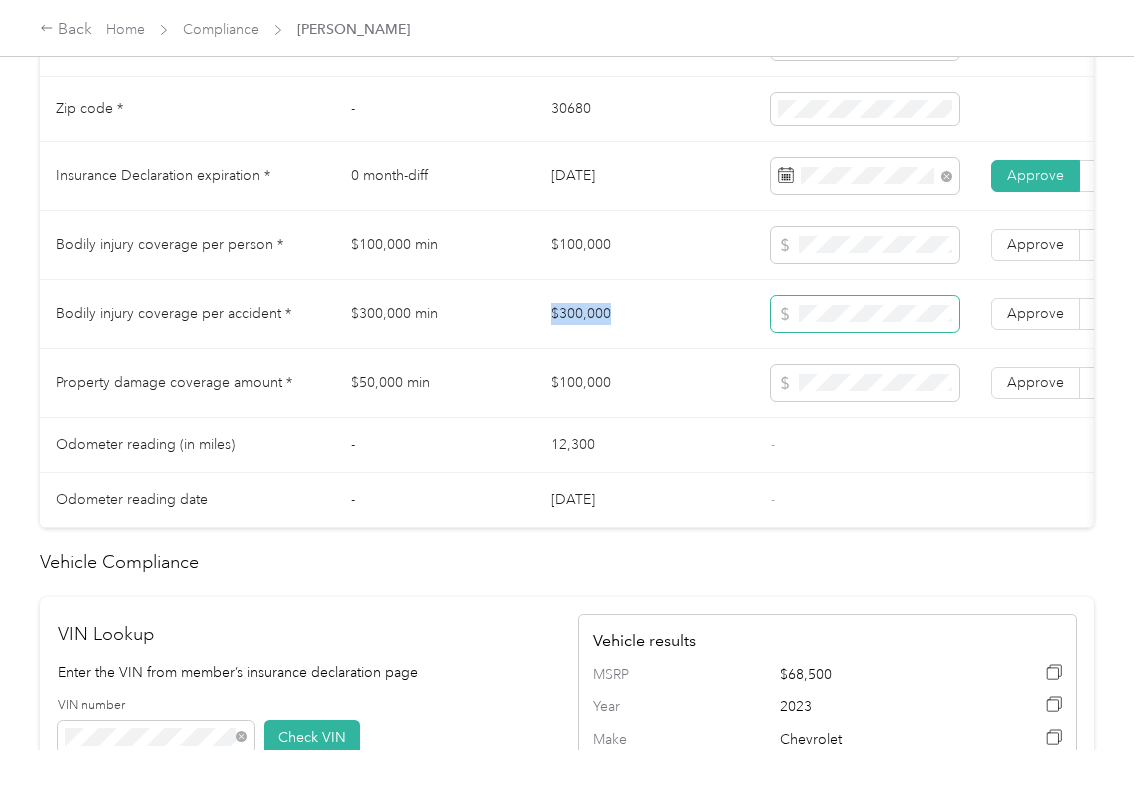 copy on "$300,000" 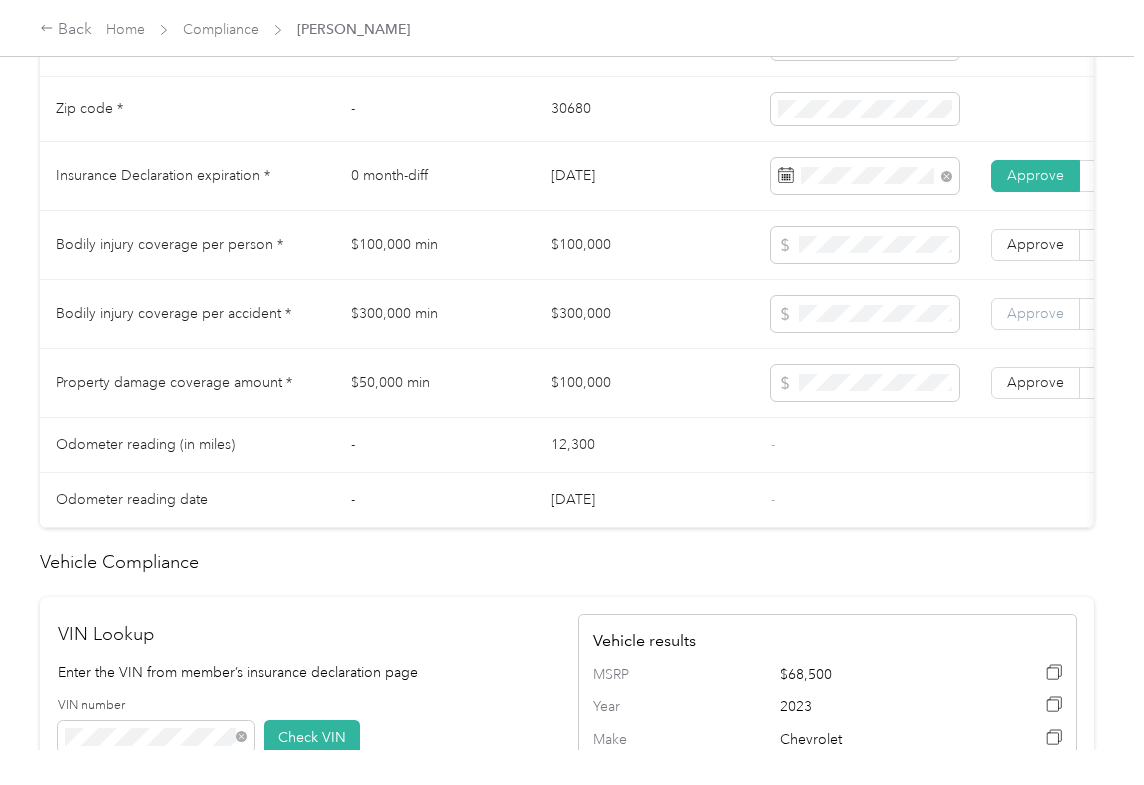 click on "Approve" at bounding box center (1035, 313) 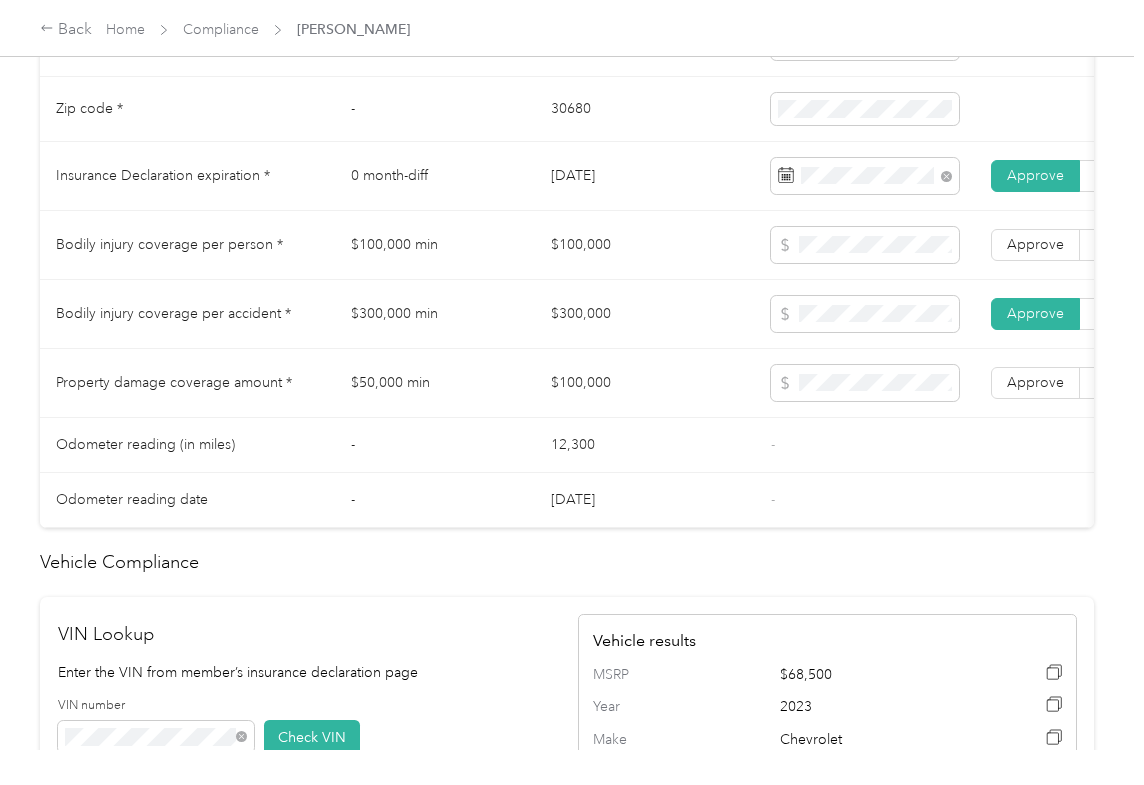 click on "Approve" at bounding box center [1035, 245] 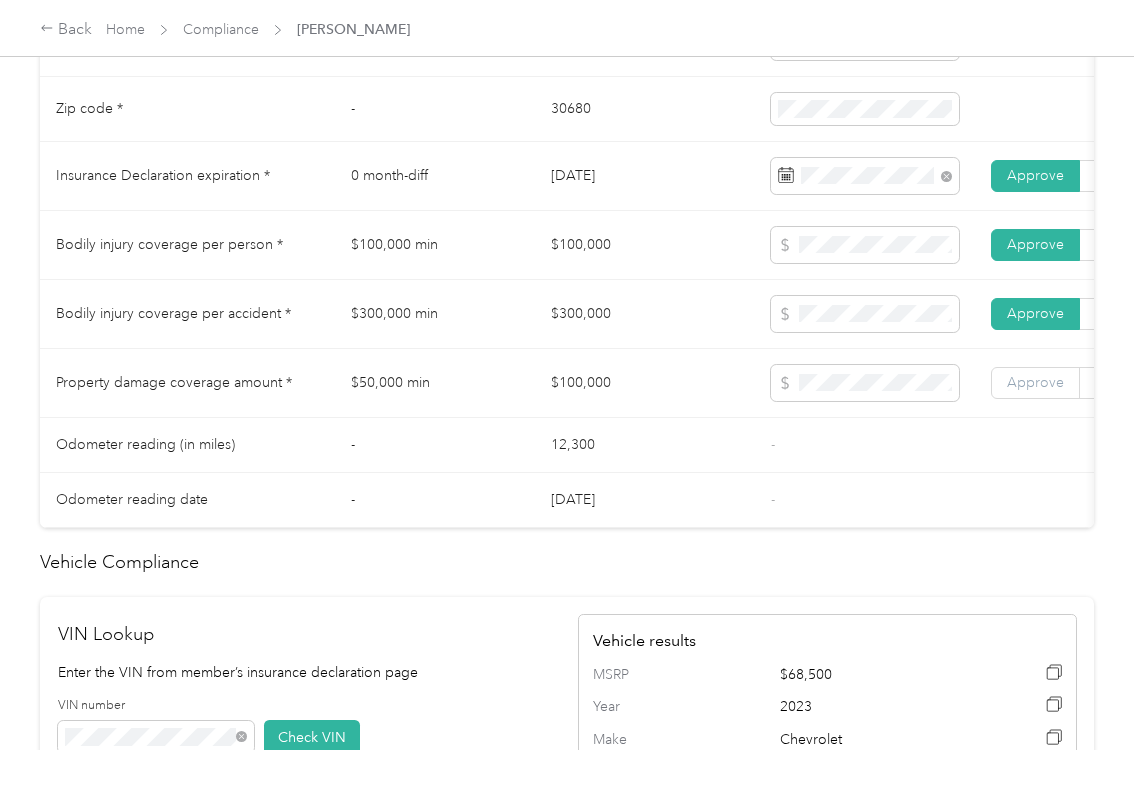 click on "Approve" at bounding box center (1035, 382) 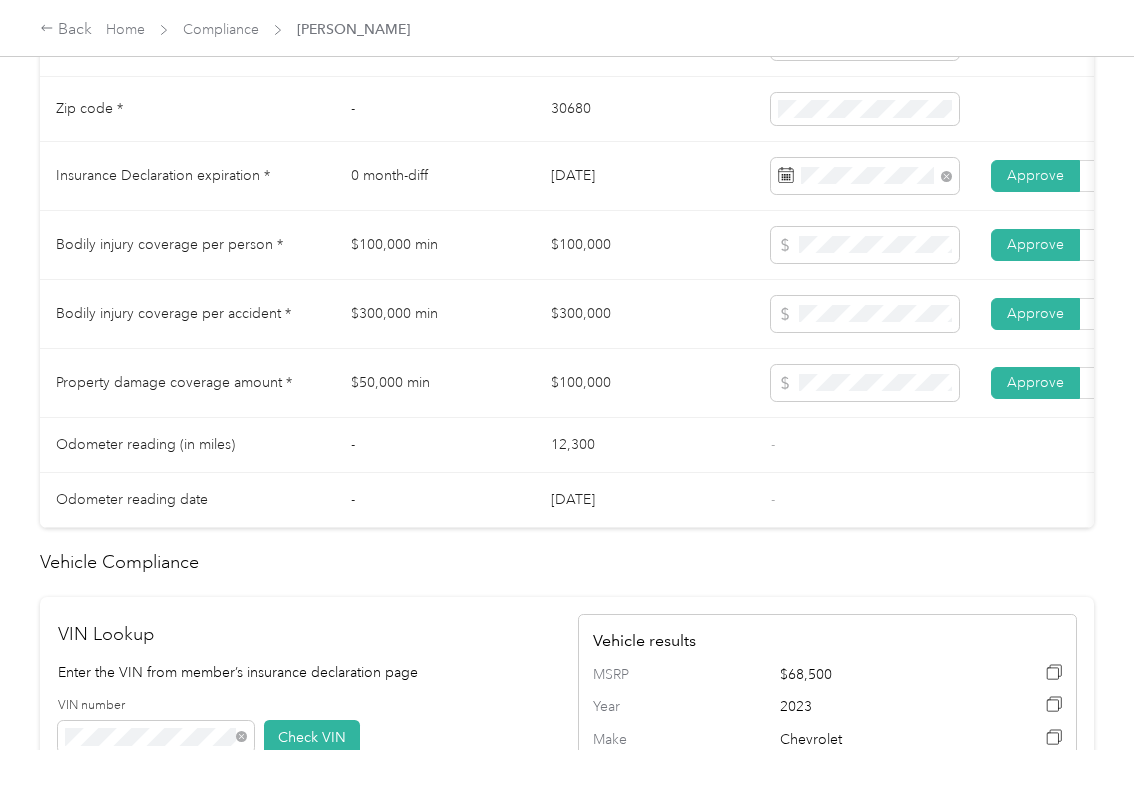click on "$50,000 min" at bounding box center [435, 383] 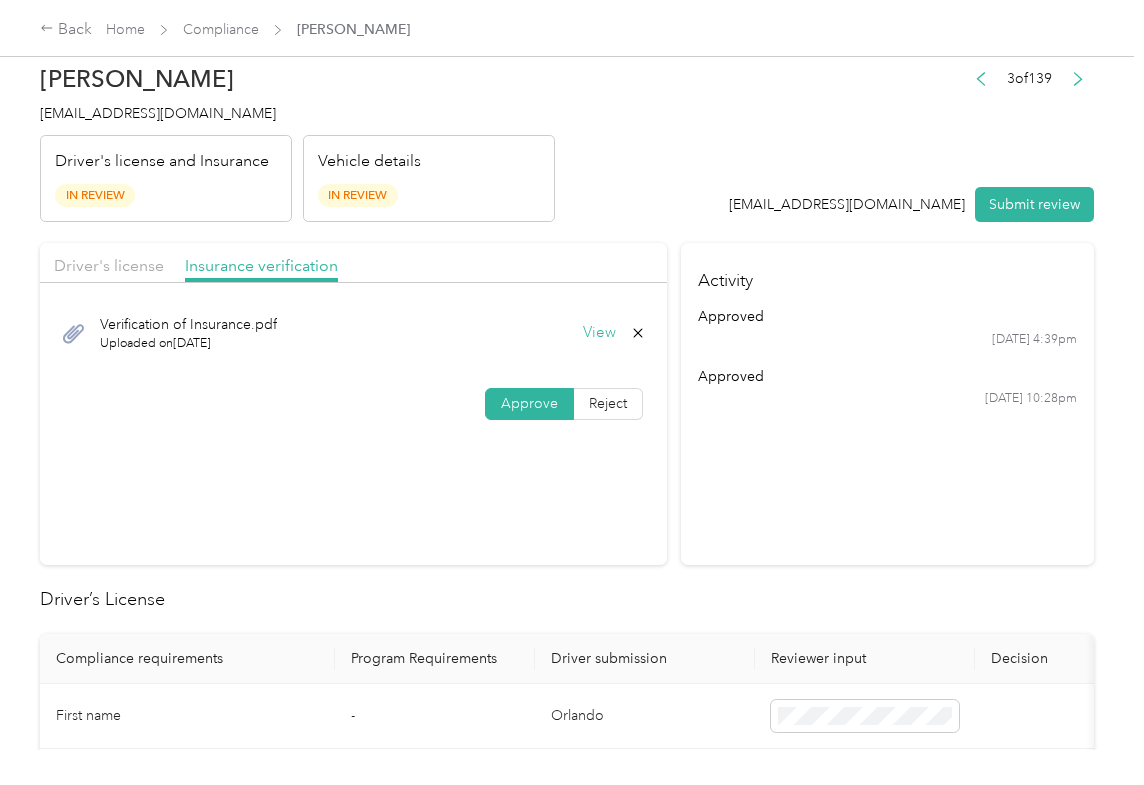 scroll, scrollTop: 0, scrollLeft: 0, axis: both 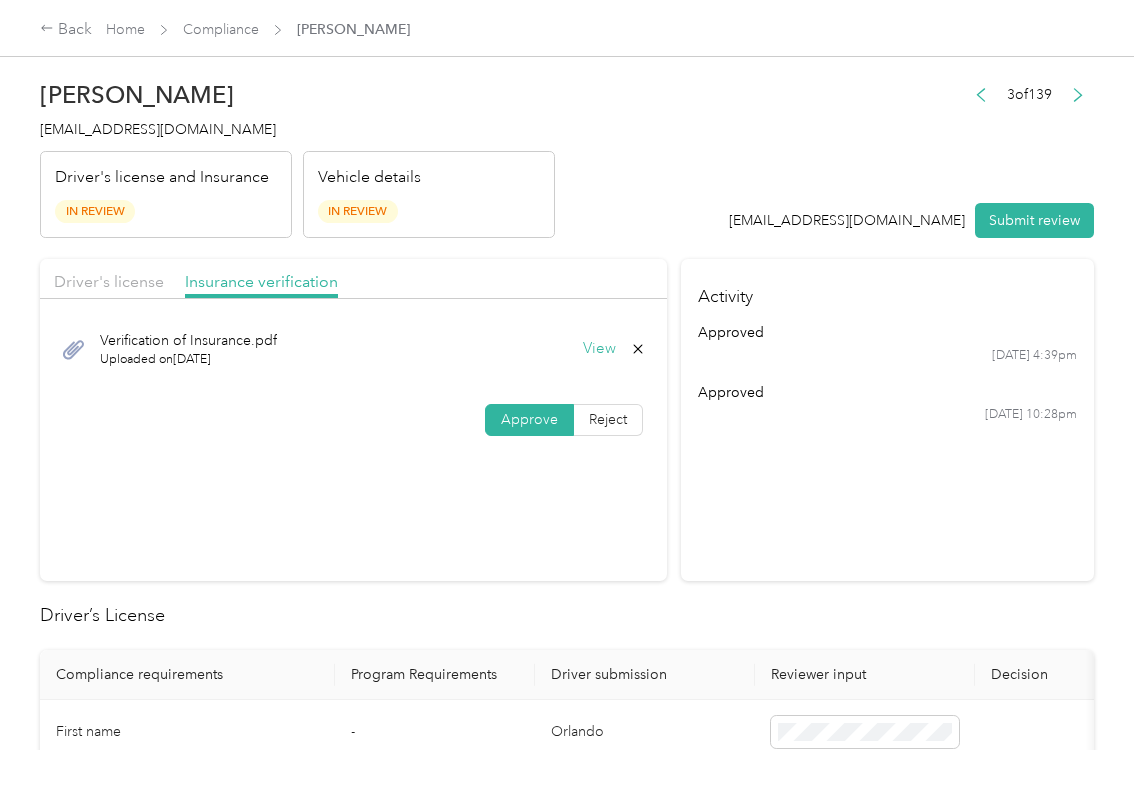 click 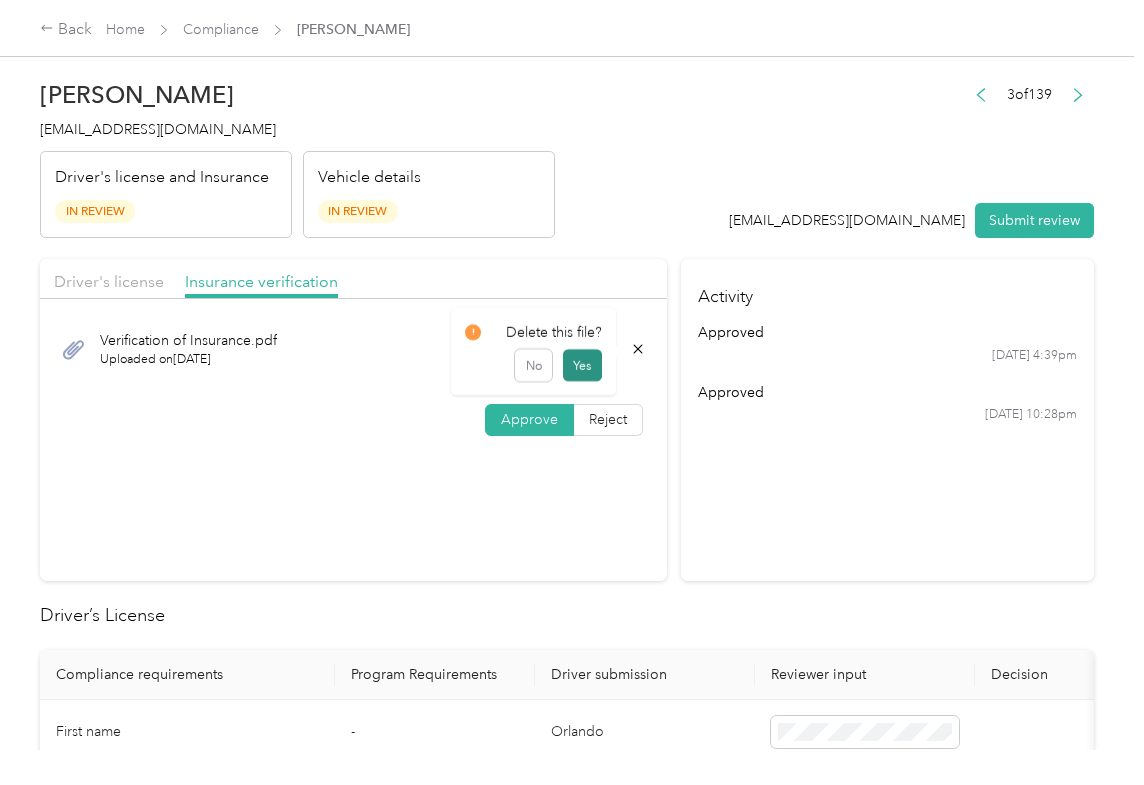 click on "Yes" at bounding box center (581, 365) 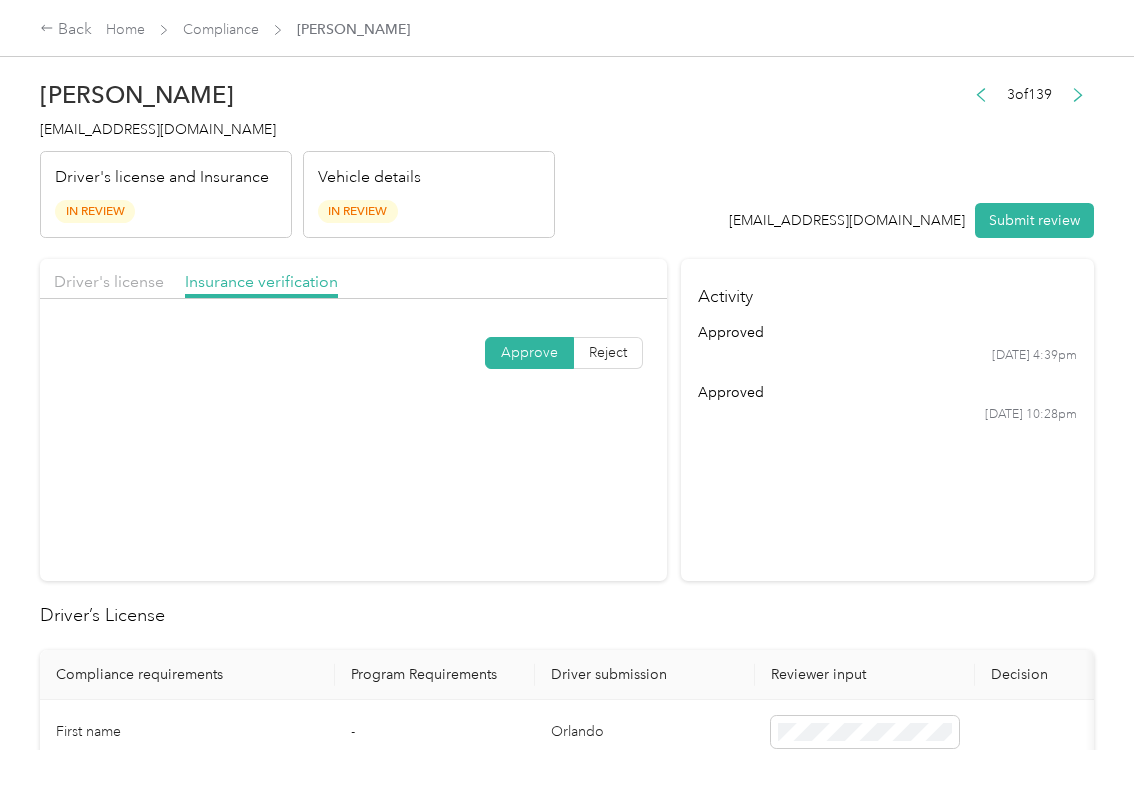 click on "Submit review" at bounding box center [1034, 220] 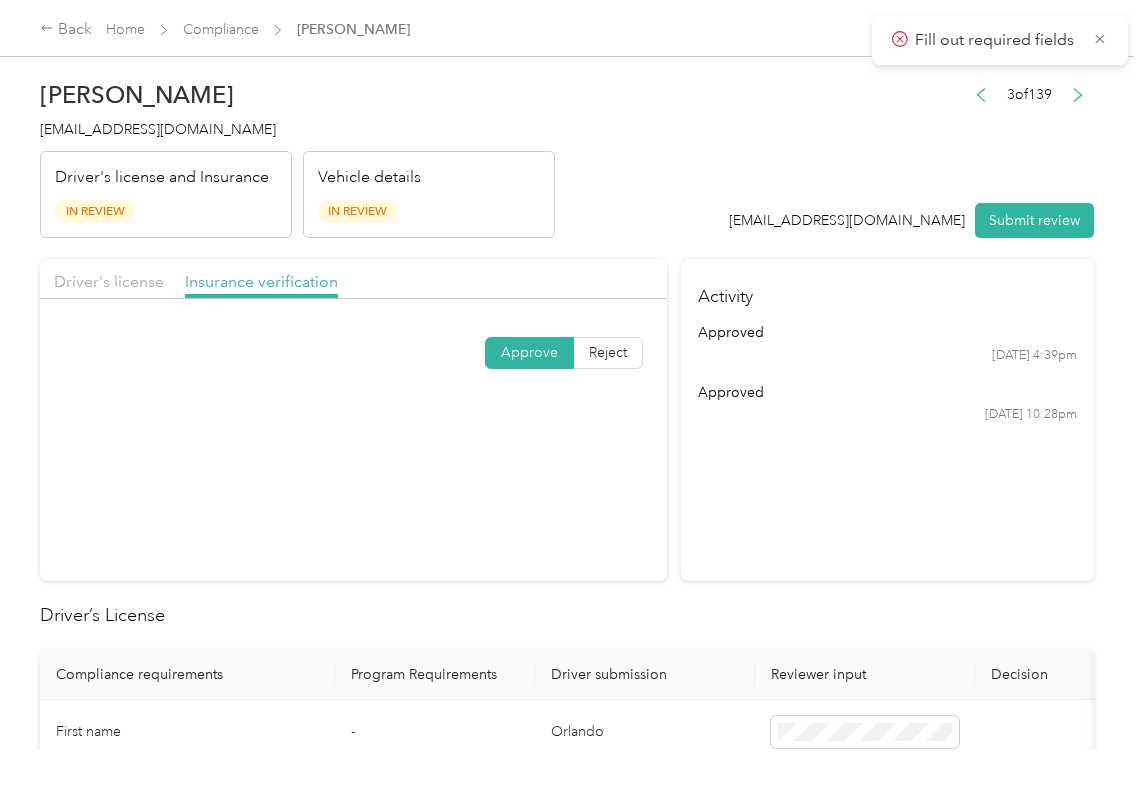 click on "[EMAIL_ADDRESS][DOMAIN_NAME]" at bounding box center [158, 129] 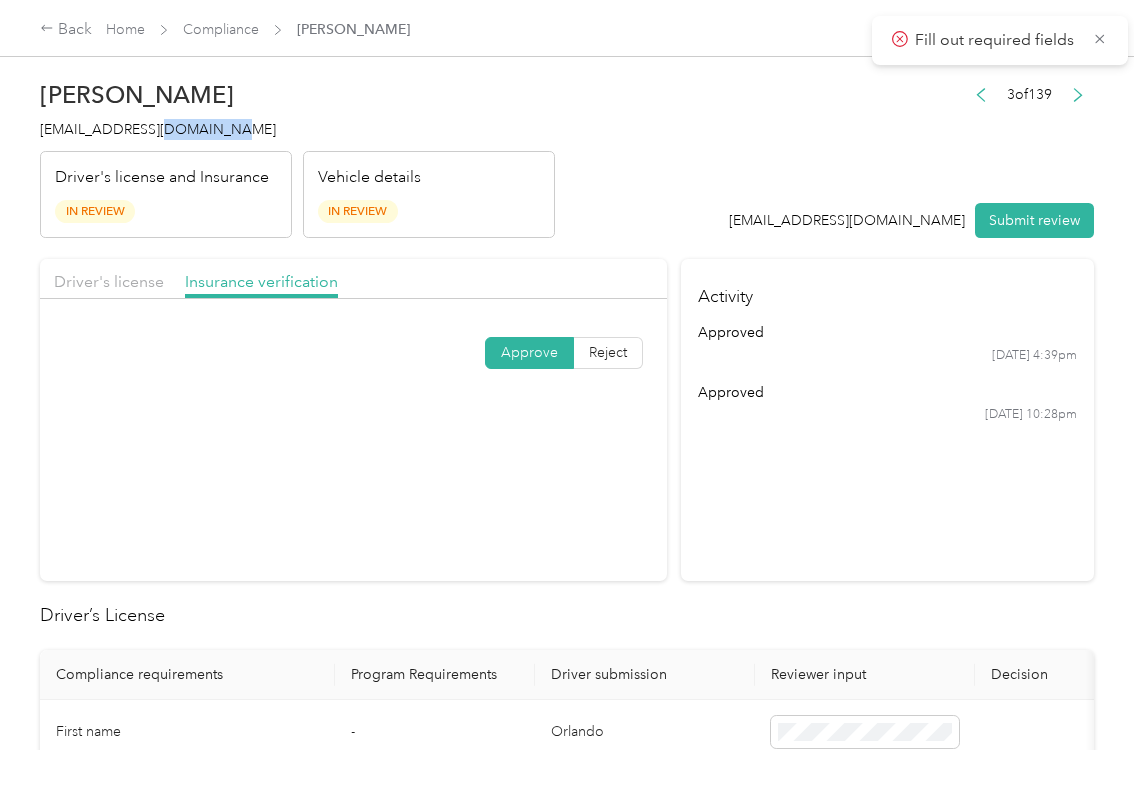 click on "[EMAIL_ADDRESS][DOMAIN_NAME]" at bounding box center (158, 129) 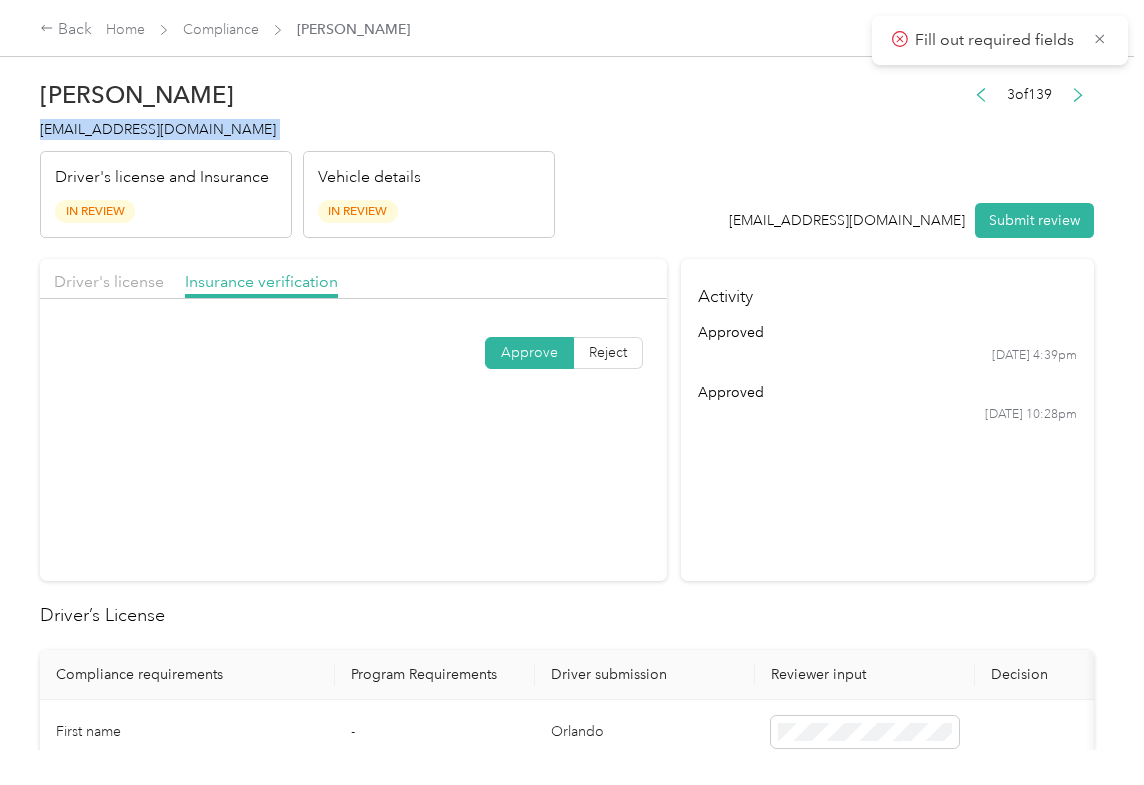 click on "[EMAIL_ADDRESS][DOMAIN_NAME]" at bounding box center [158, 129] 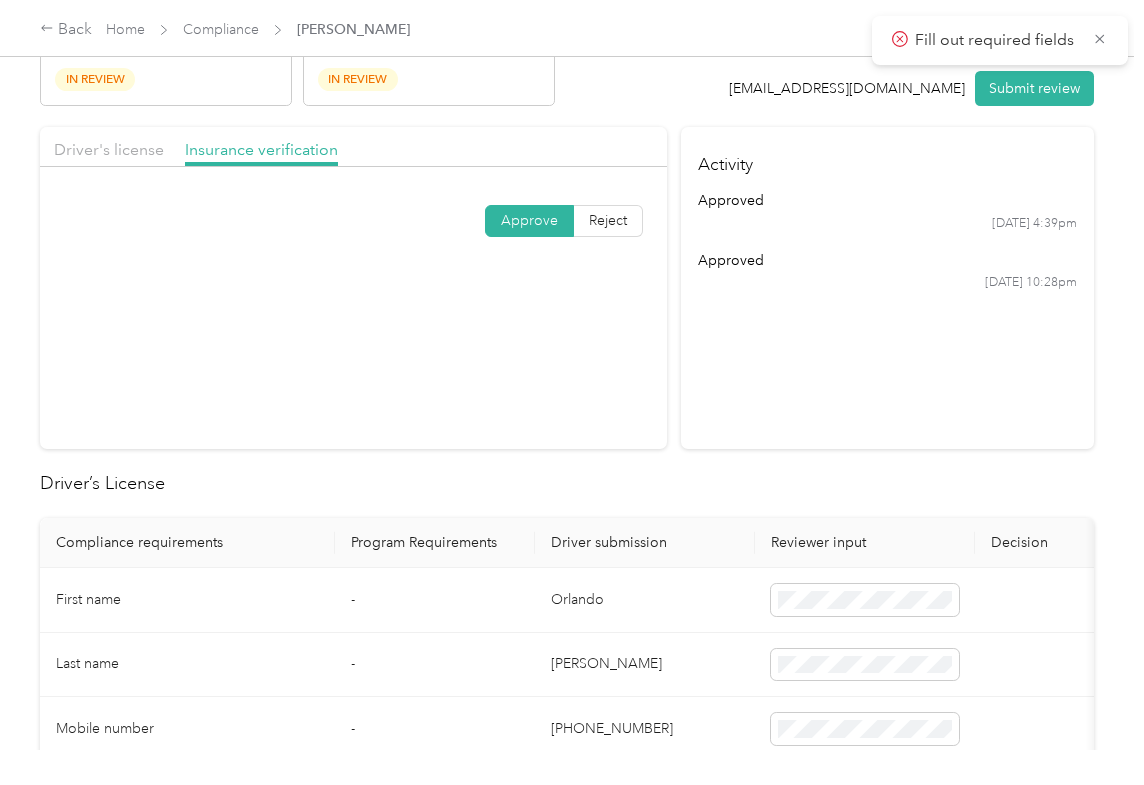 scroll, scrollTop: 133, scrollLeft: 0, axis: vertical 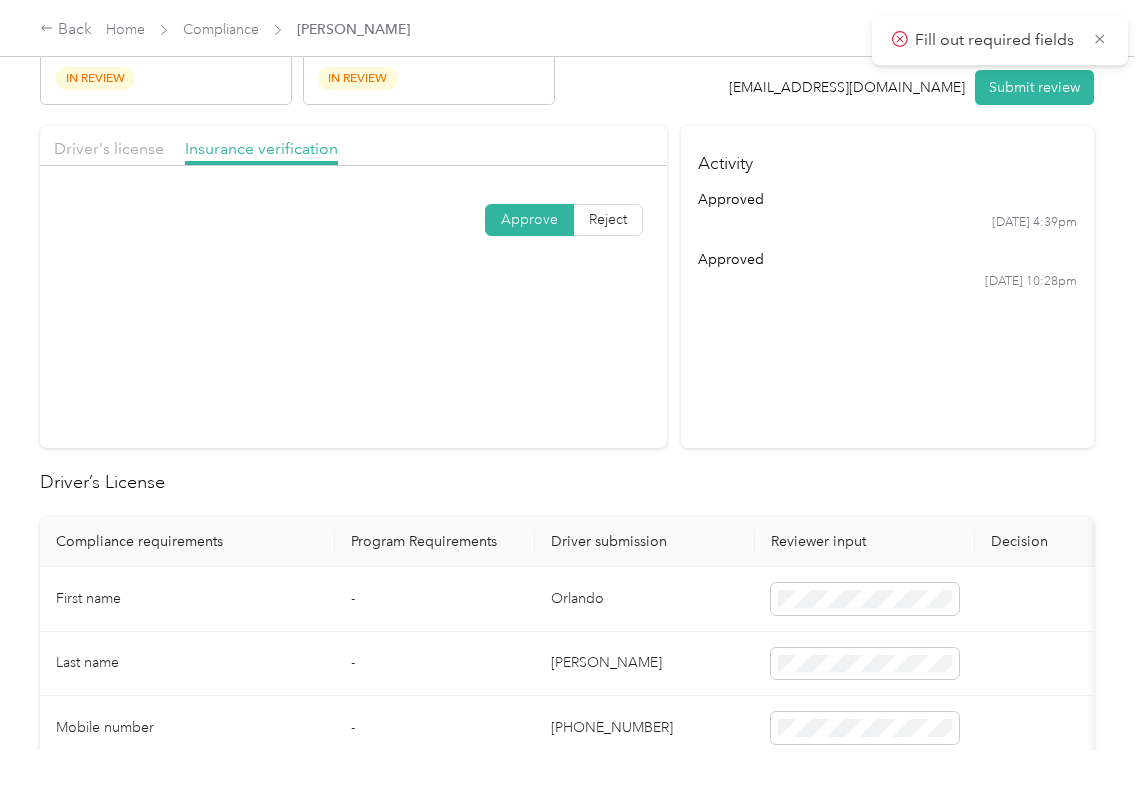 click on "Driver submission" at bounding box center [645, 542] 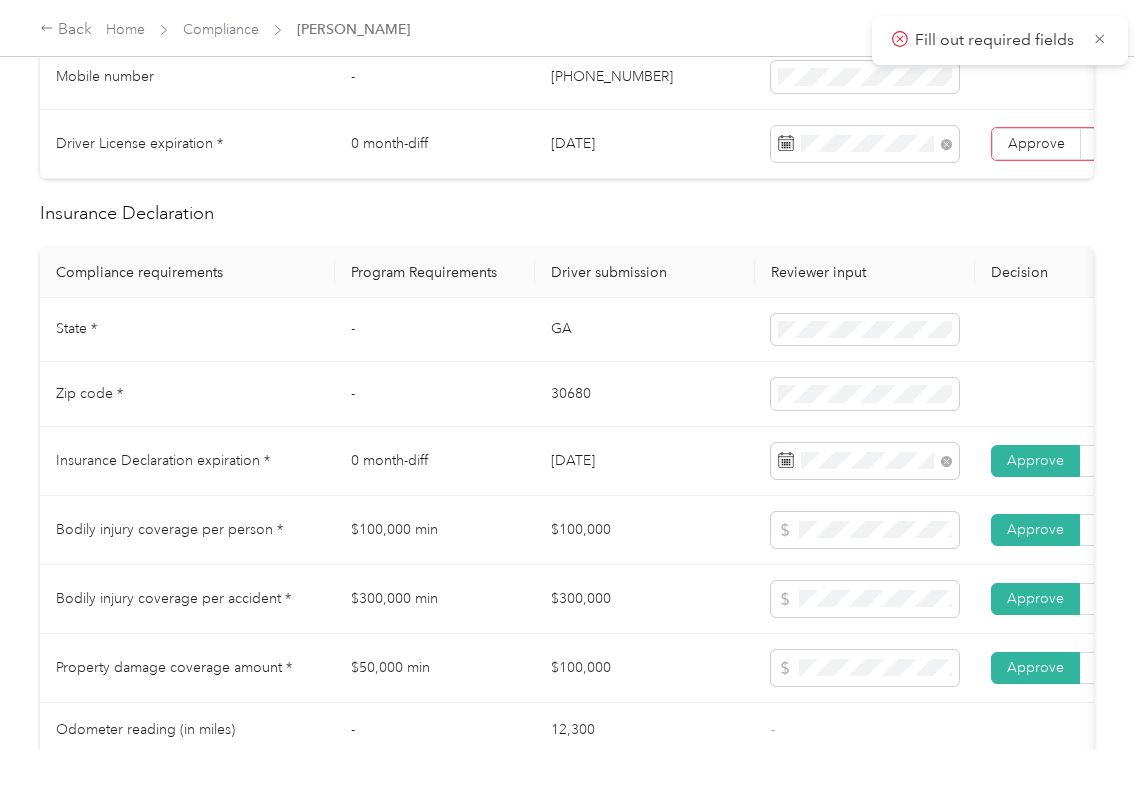 scroll, scrollTop: 800, scrollLeft: 0, axis: vertical 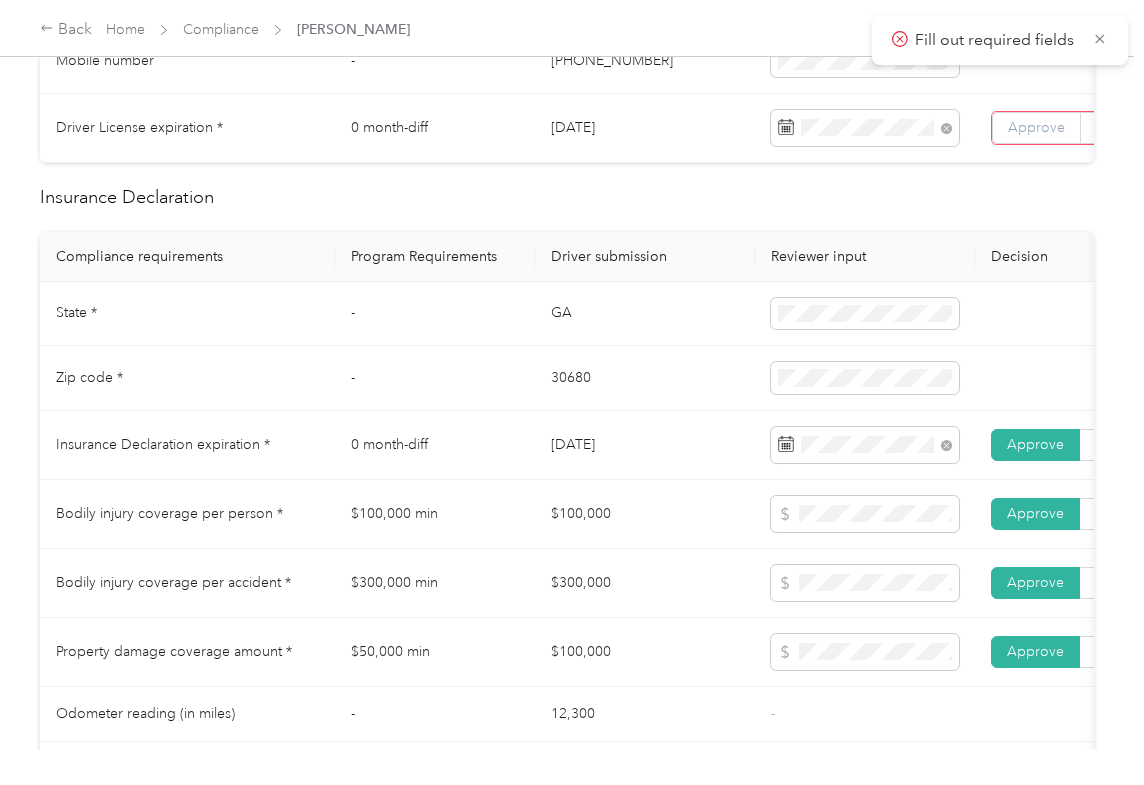 click on "Approve" at bounding box center [1036, 127] 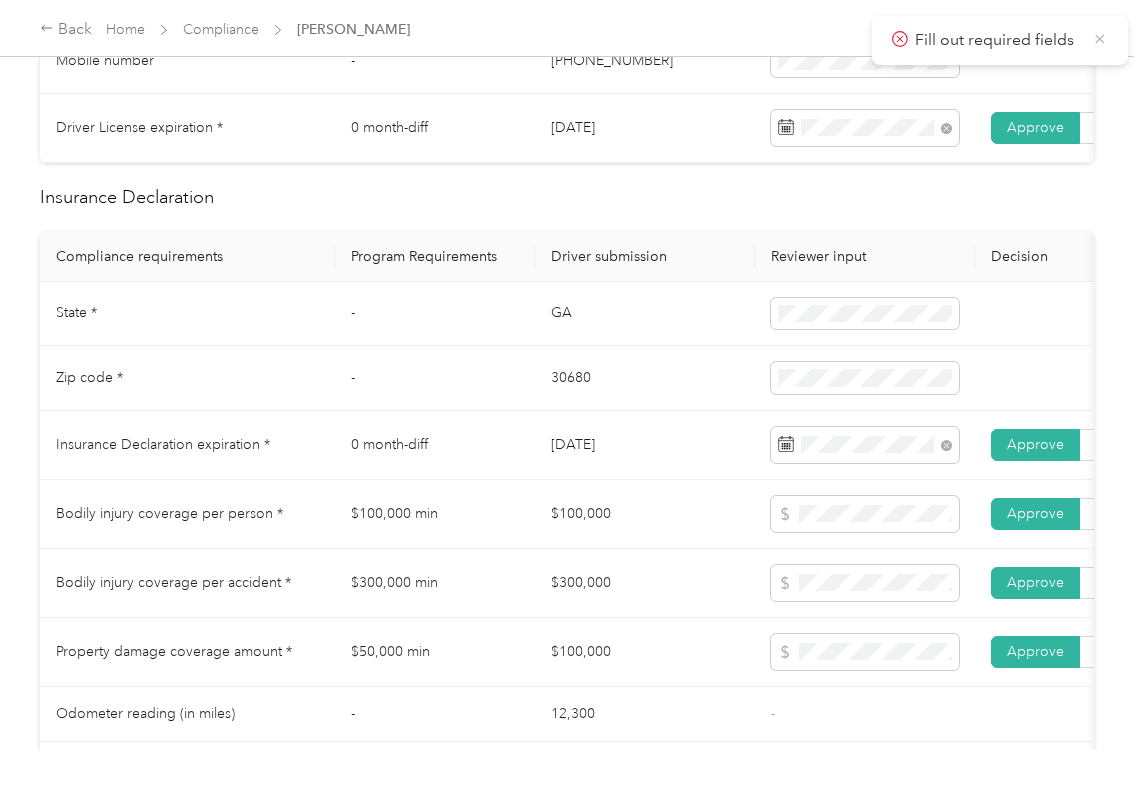 click 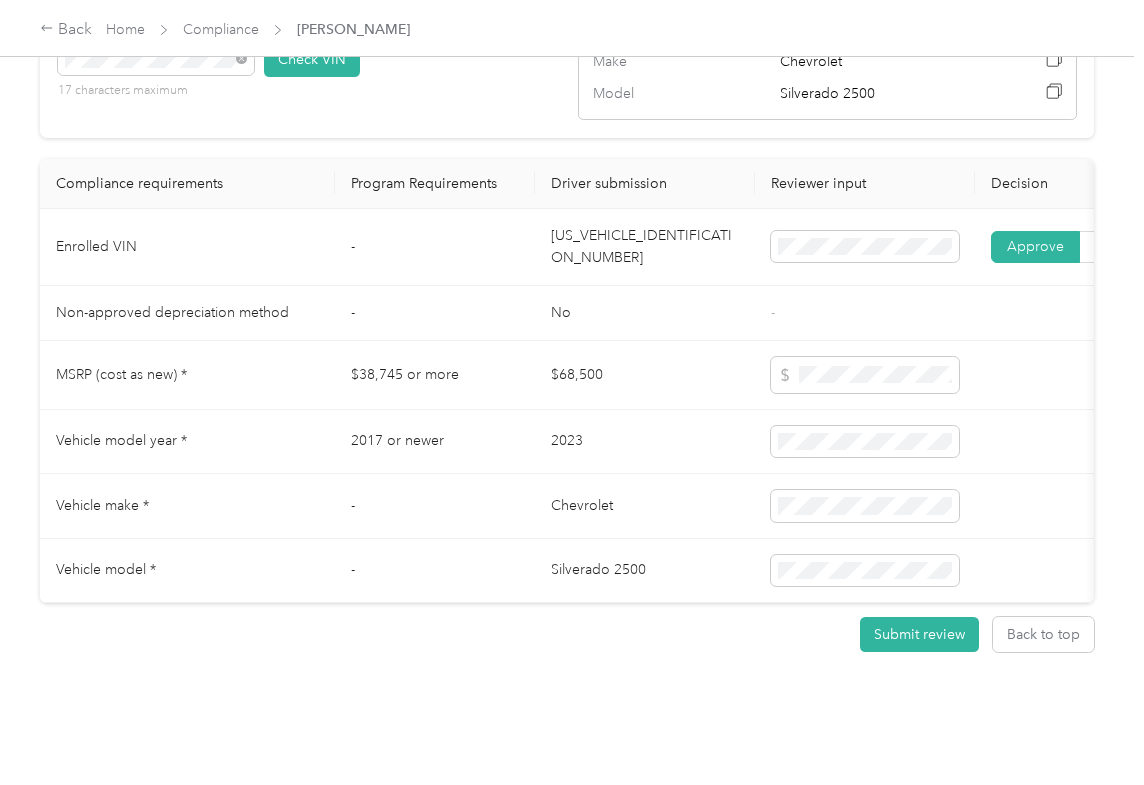 scroll, scrollTop: 1829, scrollLeft: 0, axis: vertical 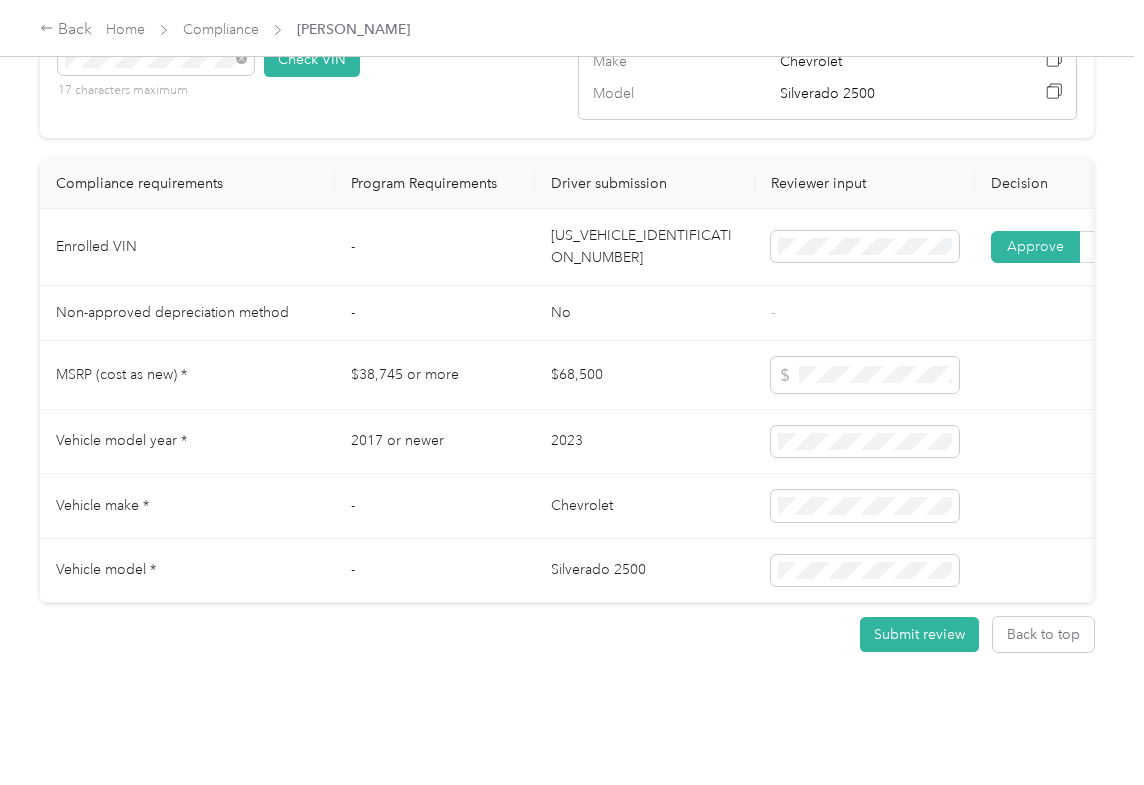 click on "Submit review" at bounding box center (919, 634) 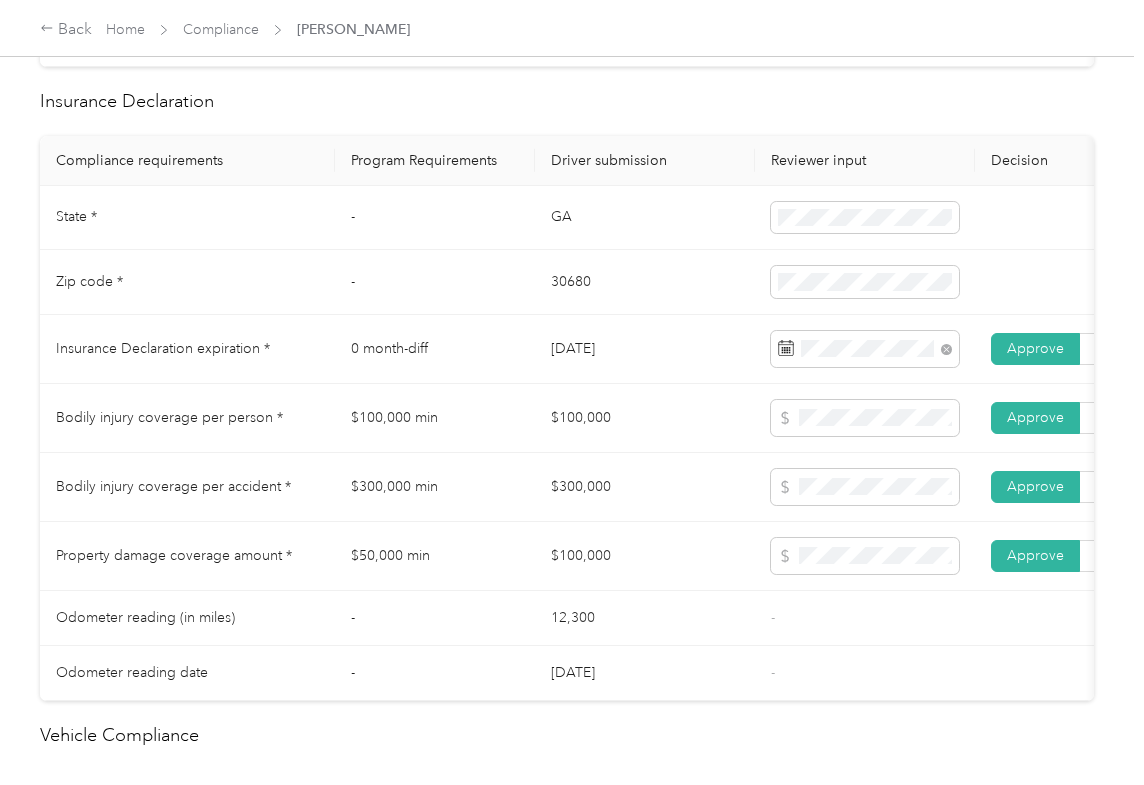 scroll, scrollTop: 0, scrollLeft: 0, axis: both 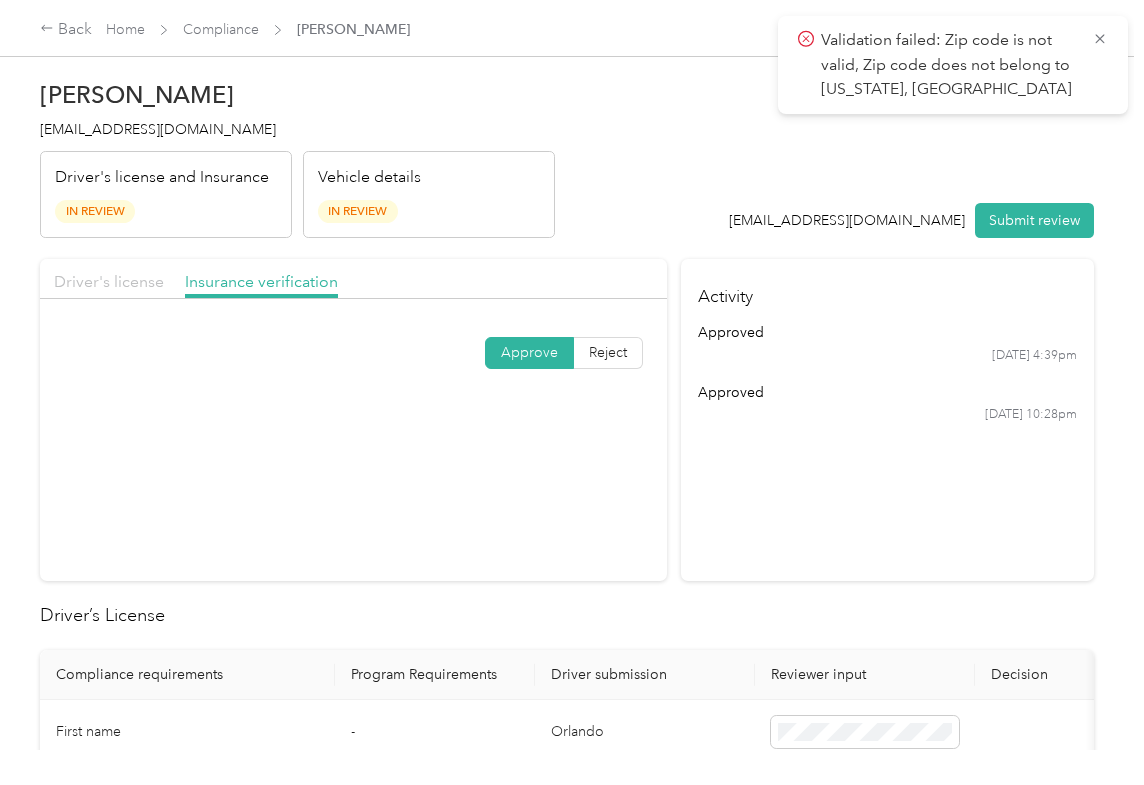 click on "Driver's license" at bounding box center (109, 281) 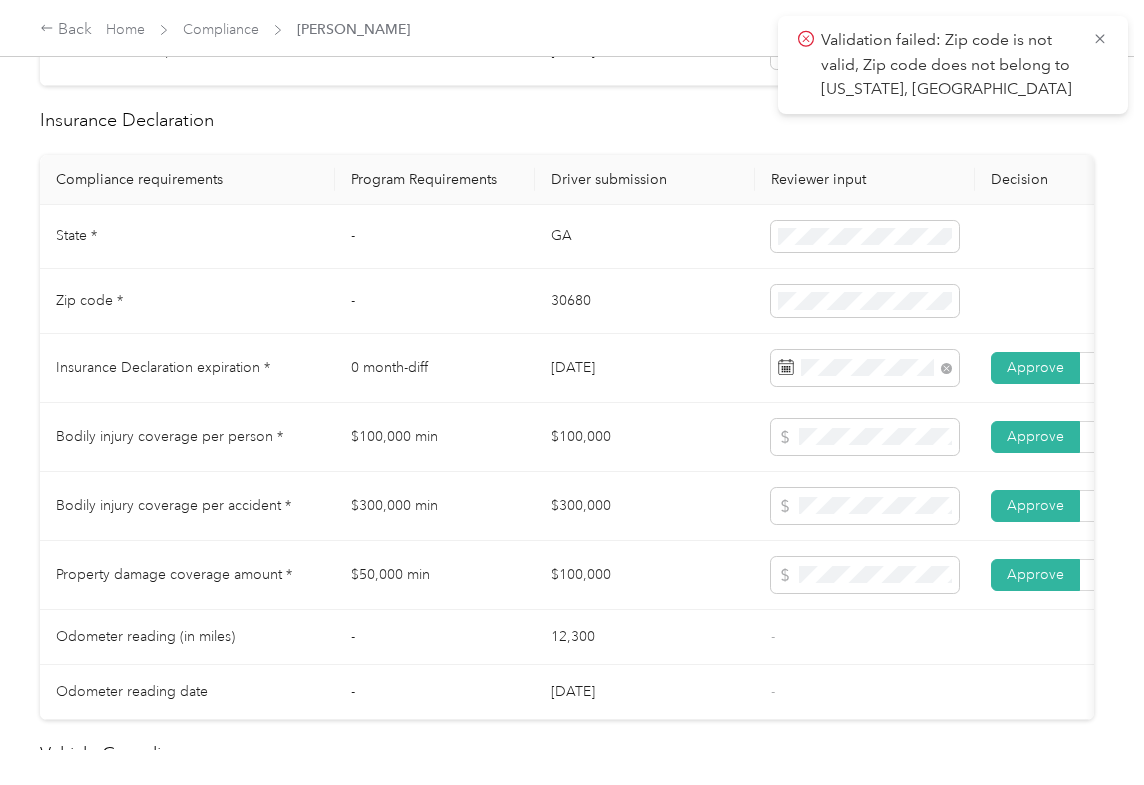 scroll, scrollTop: 933, scrollLeft: 0, axis: vertical 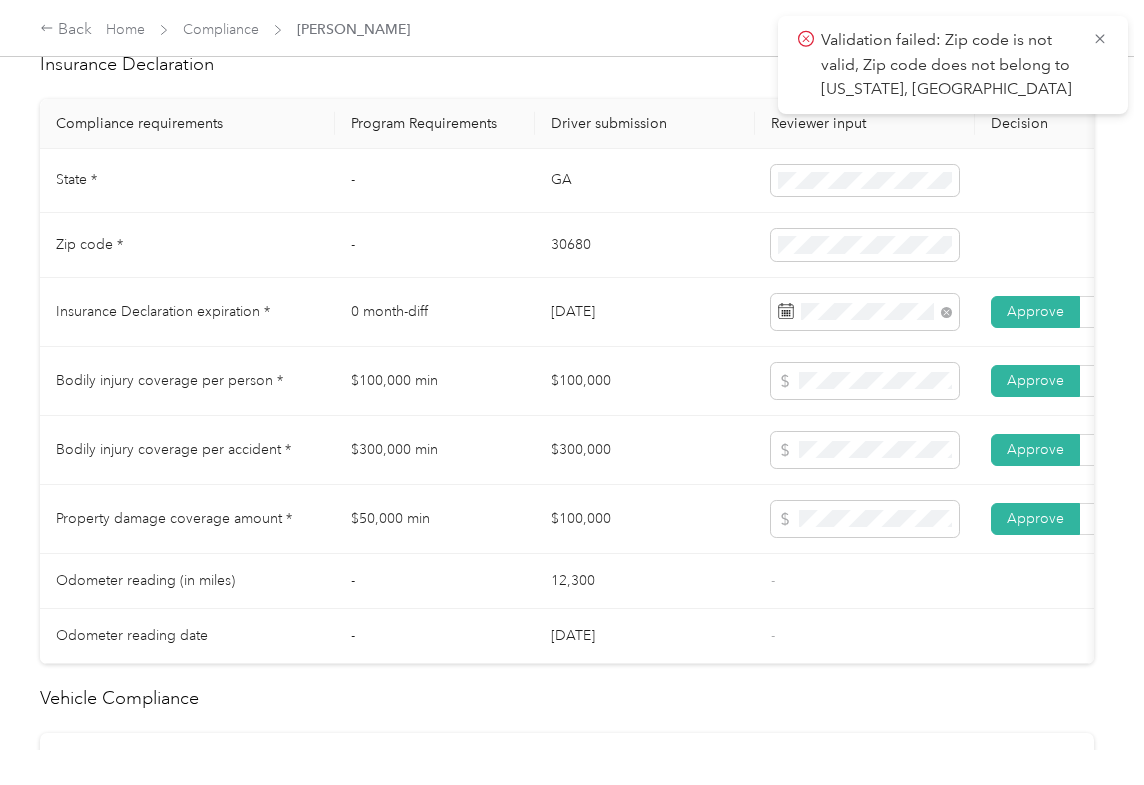 click on "30680" at bounding box center [645, 245] 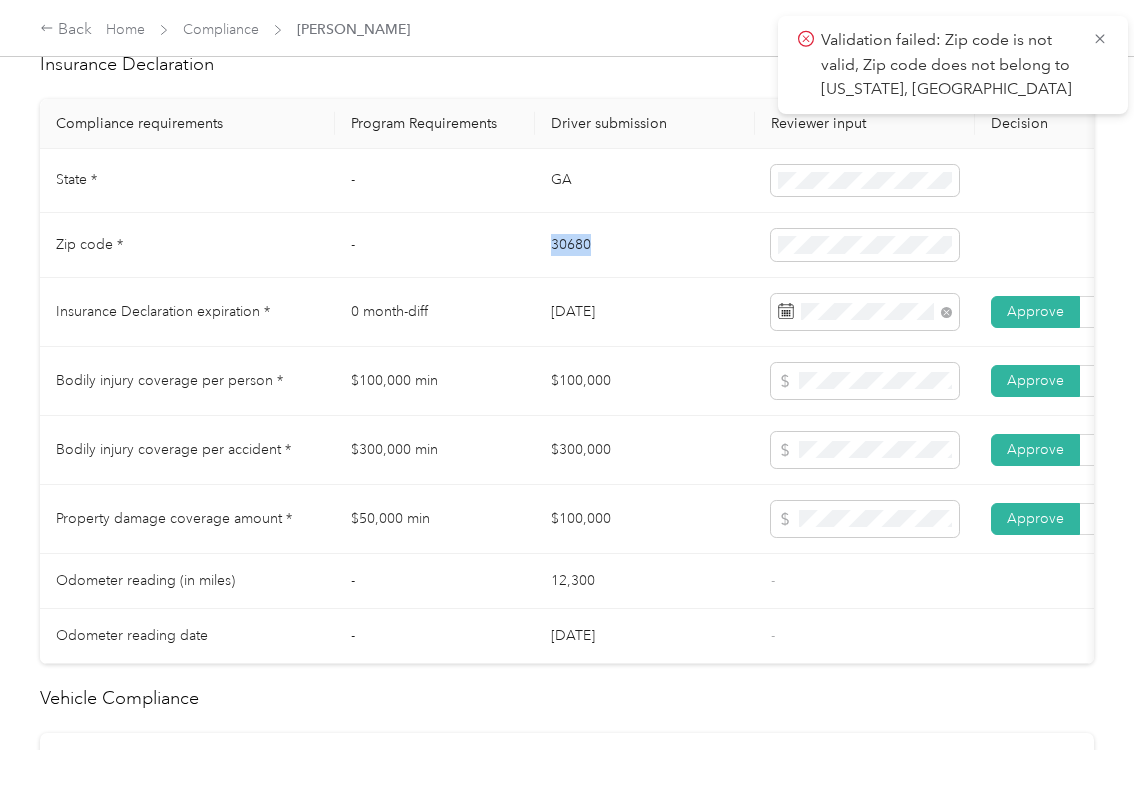 click on "30680" at bounding box center (645, 245) 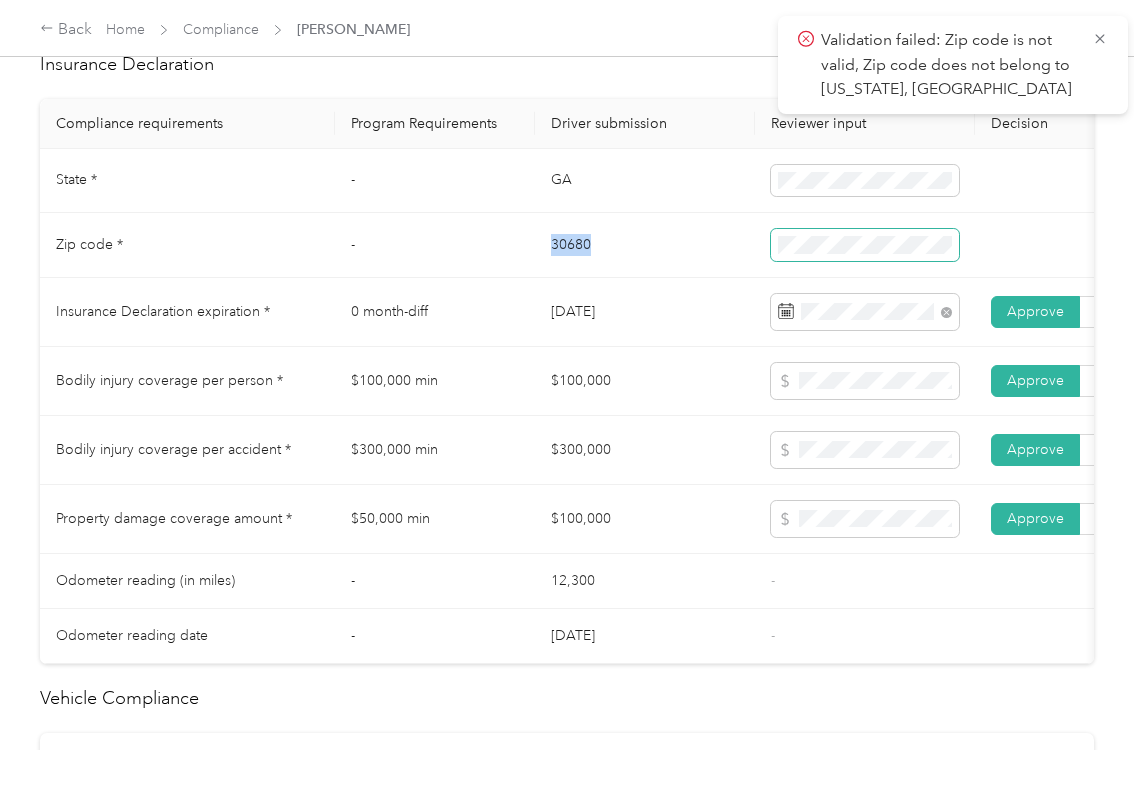 copy on "30680" 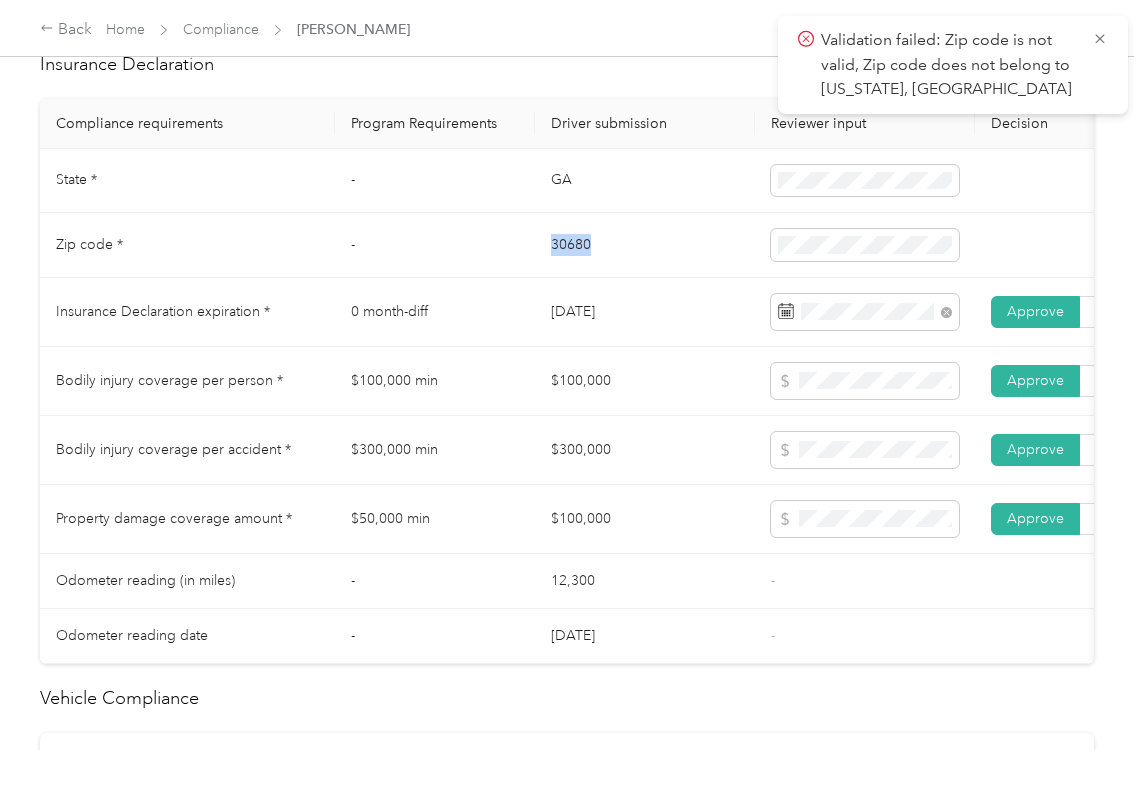 click at bounding box center (865, 245) 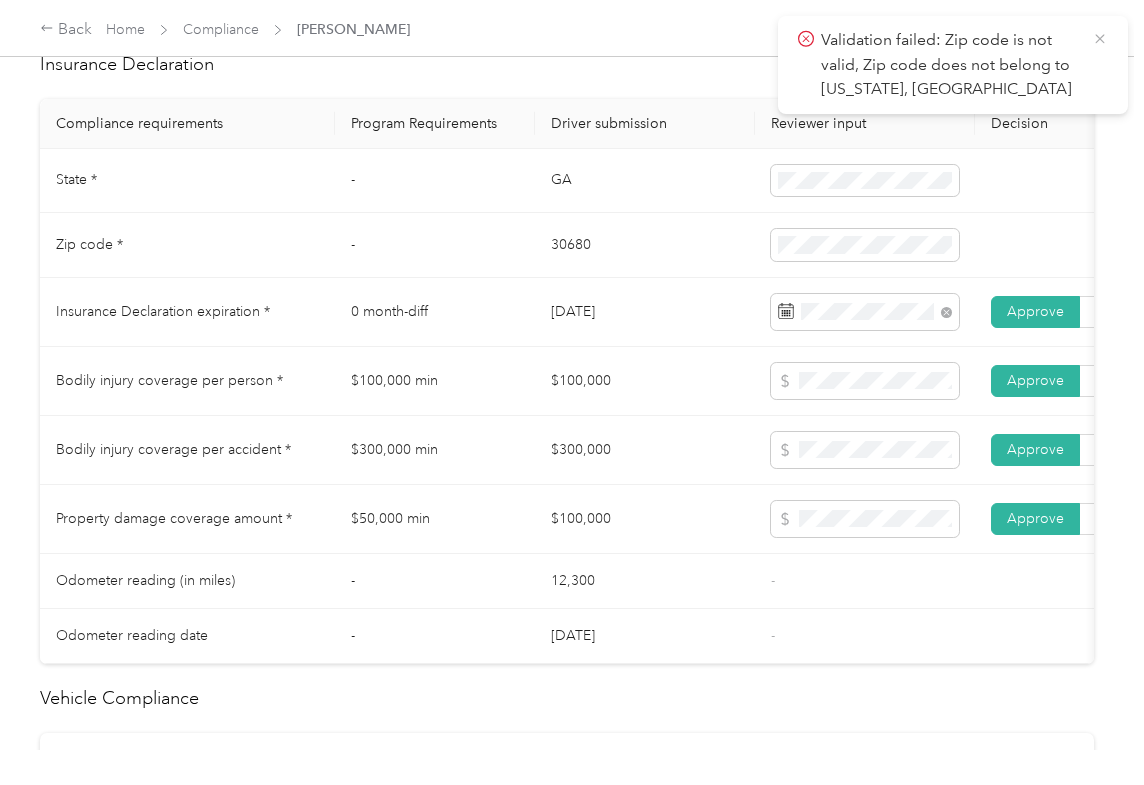 click 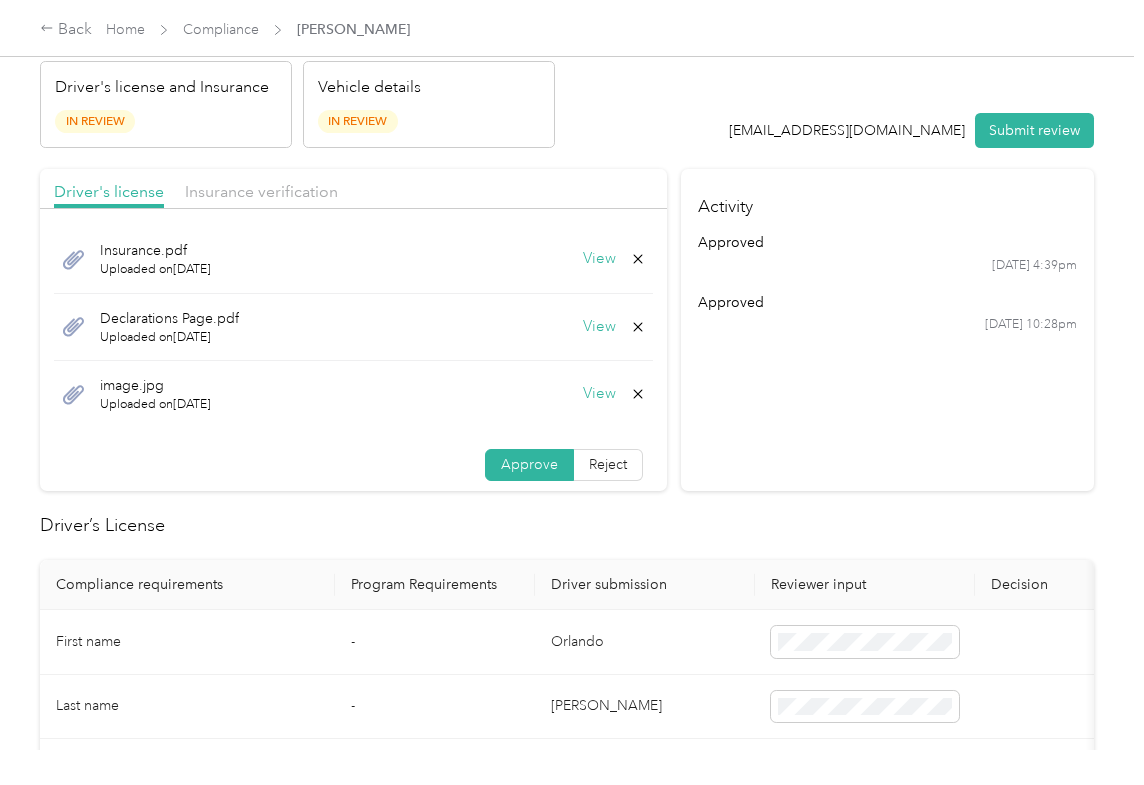 scroll, scrollTop: 0, scrollLeft: 0, axis: both 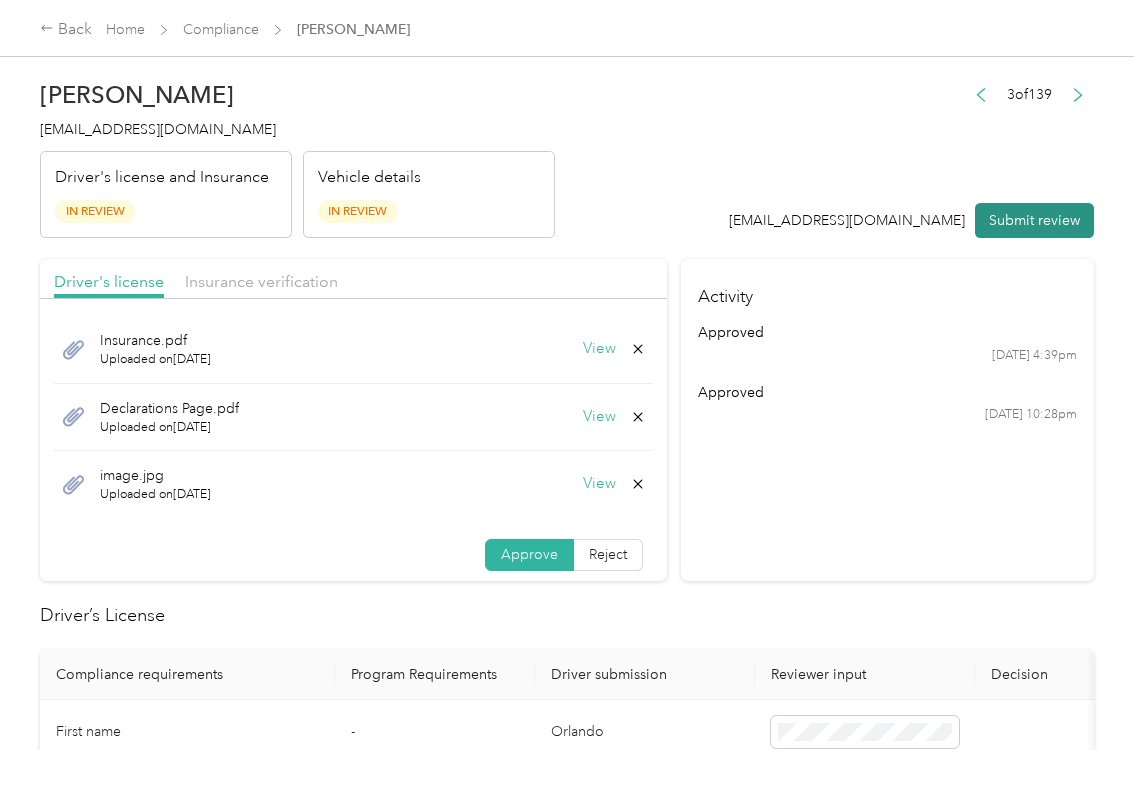 click on "Submit review" at bounding box center [1034, 220] 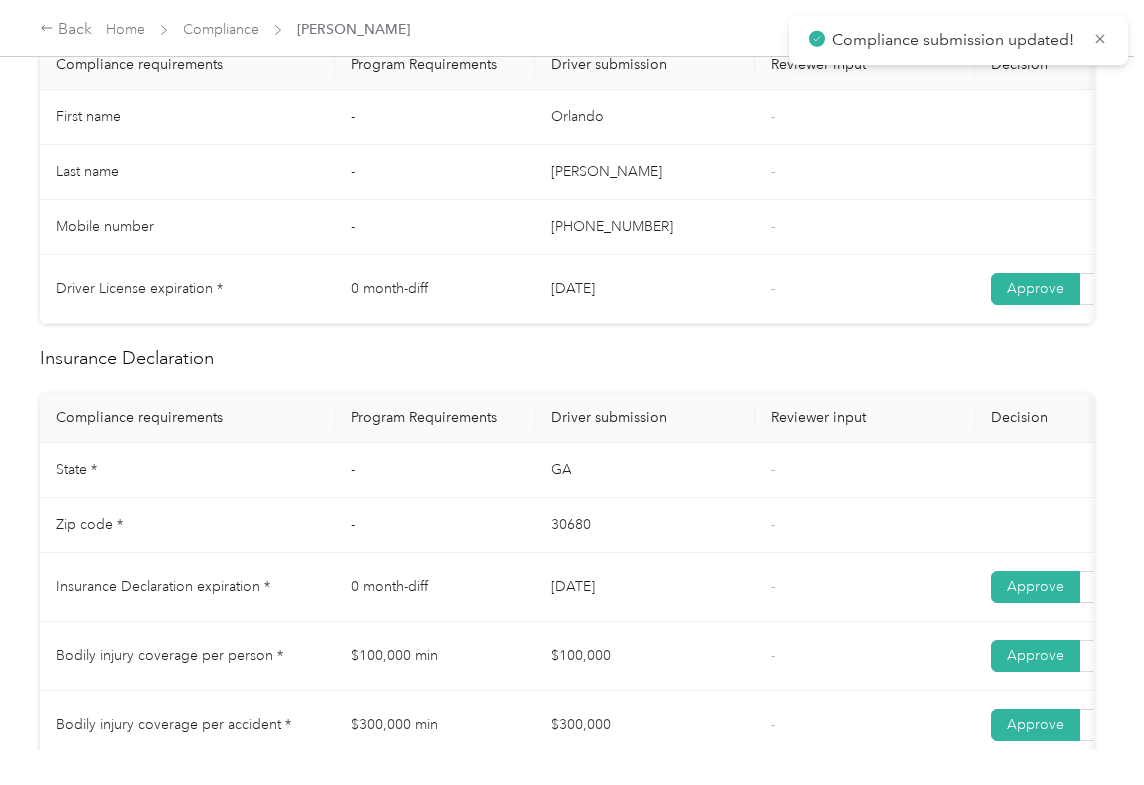 scroll, scrollTop: 800, scrollLeft: 0, axis: vertical 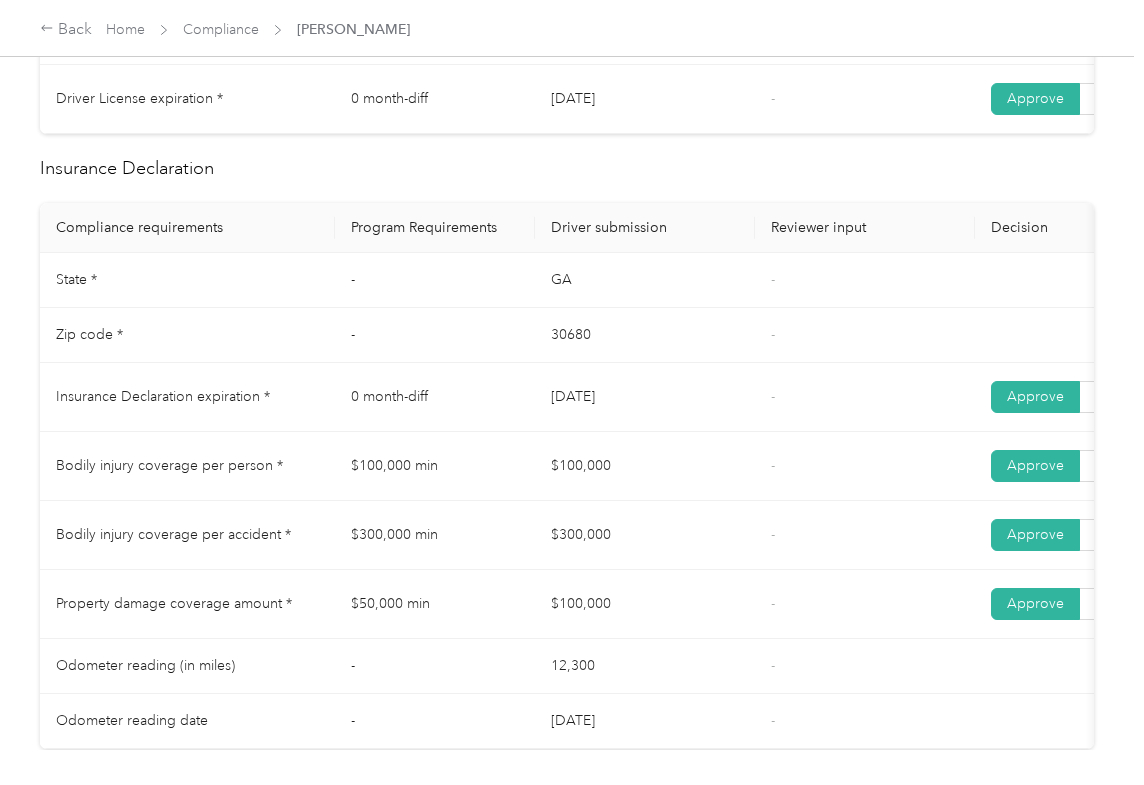 drag, startPoint x: 548, startPoint y: 486, endPoint x: 680, endPoint y: 486, distance: 132 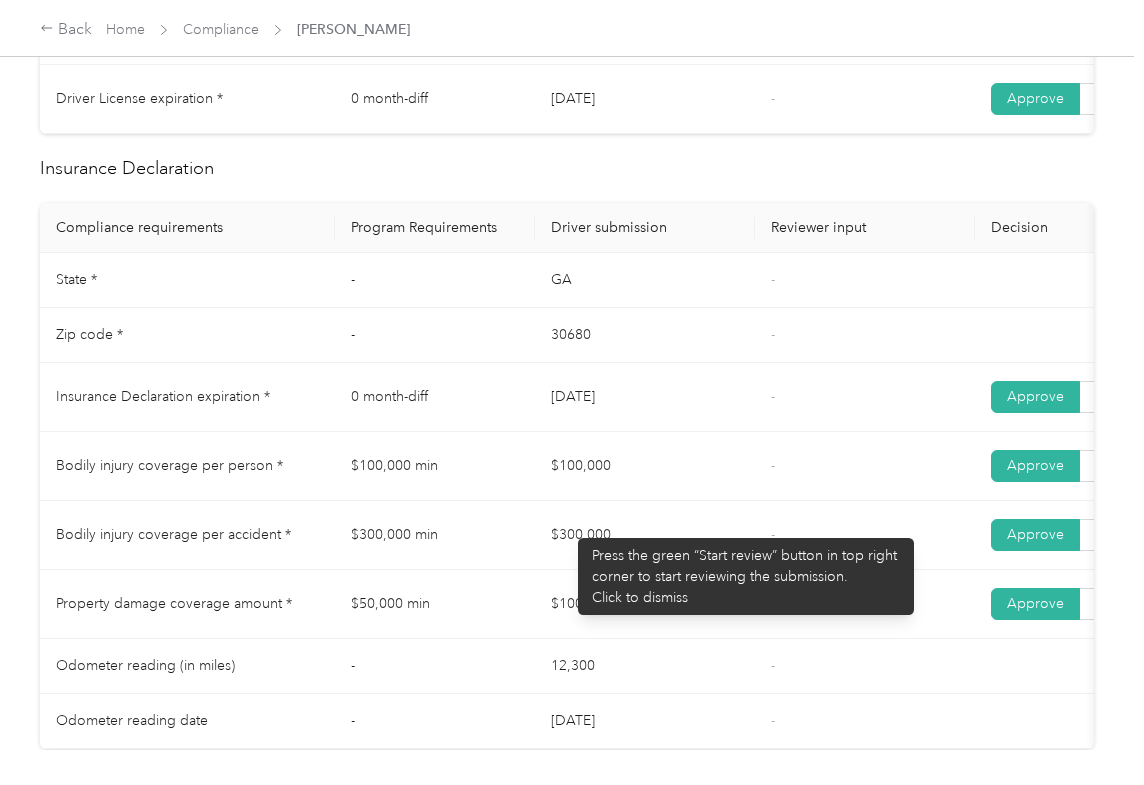 drag, startPoint x: 530, startPoint y: 552, endPoint x: 641, endPoint y: 574, distance: 113.15918 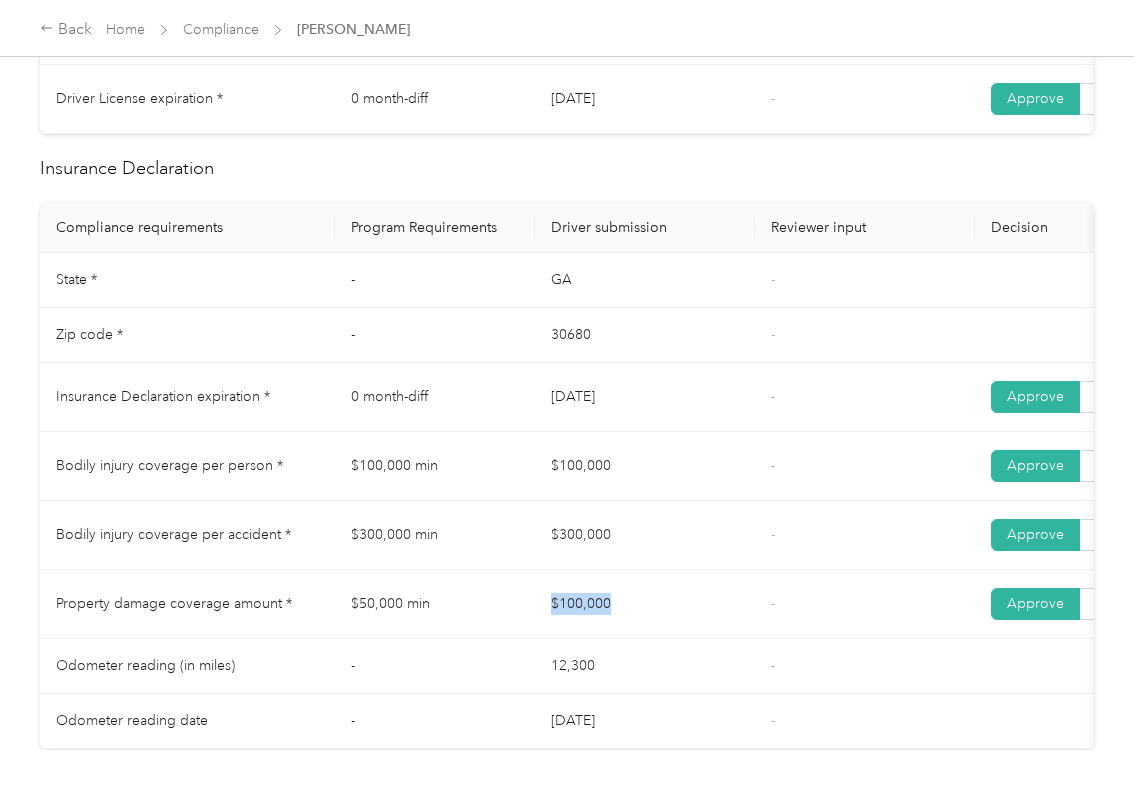 drag, startPoint x: 685, startPoint y: 633, endPoint x: 754, endPoint y: 633, distance: 69 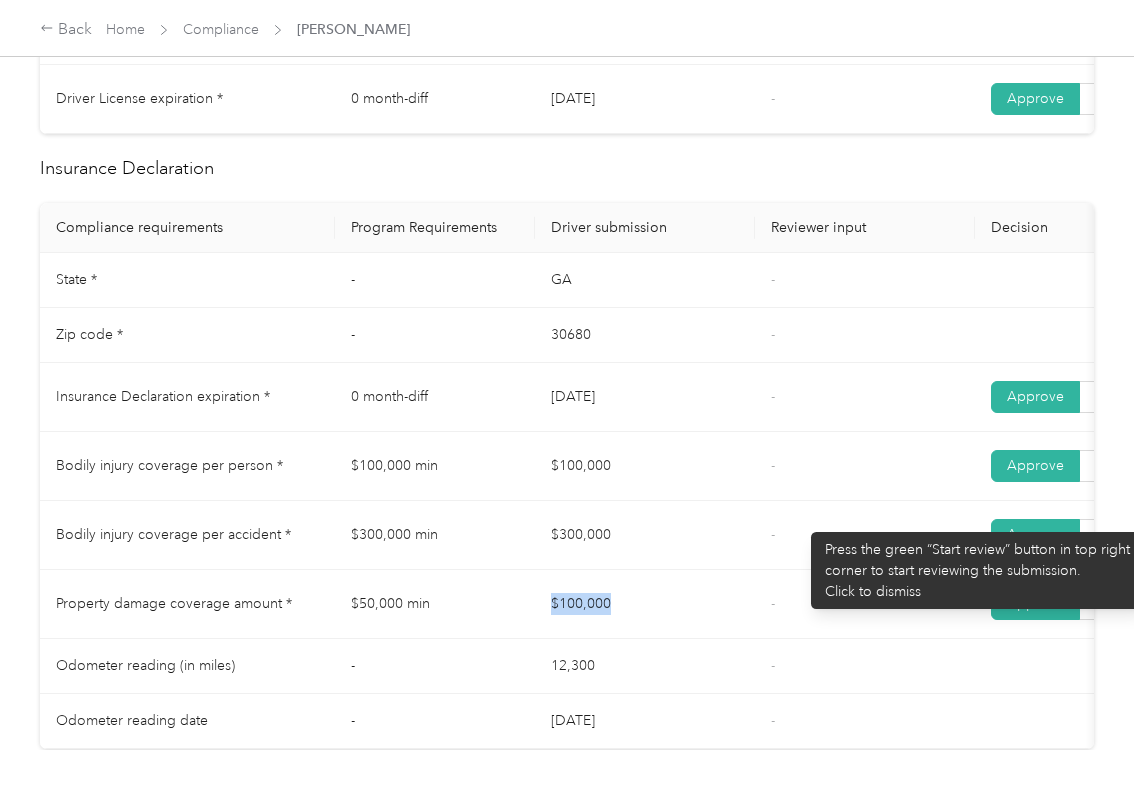 scroll, scrollTop: 933, scrollLeft: 0, axis: vertical 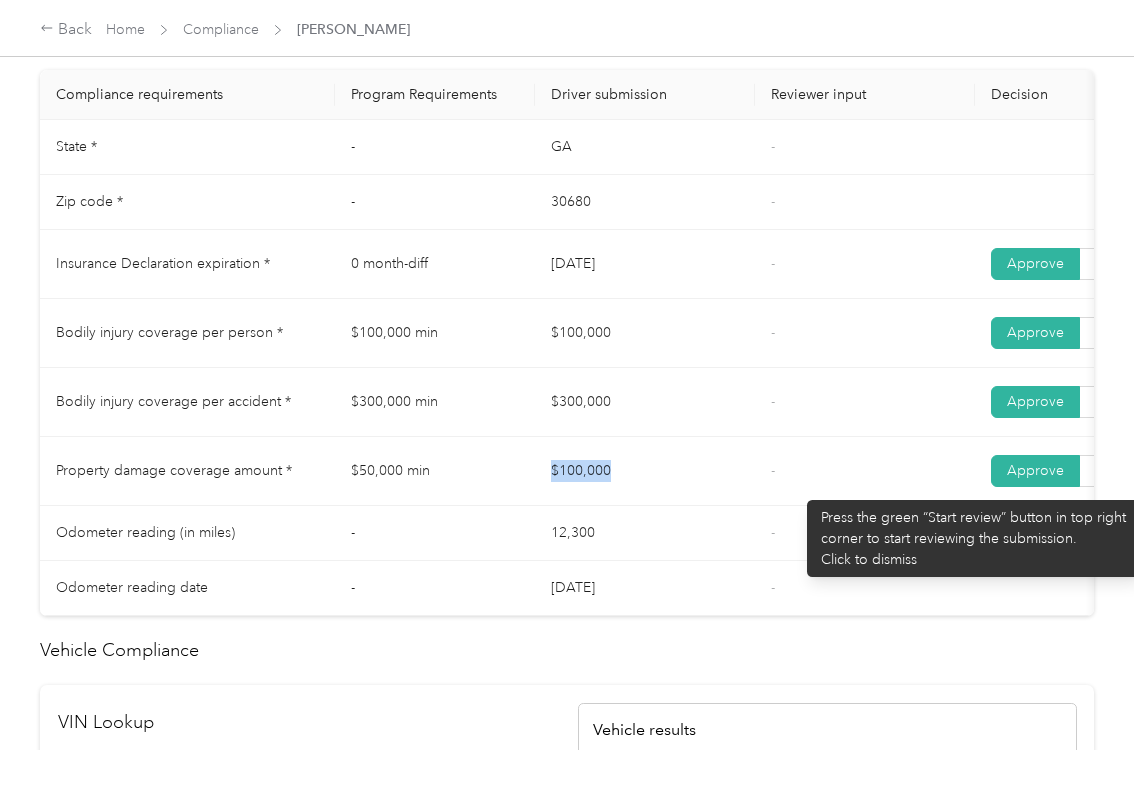 click on "-" at bounding box center [865, 471] 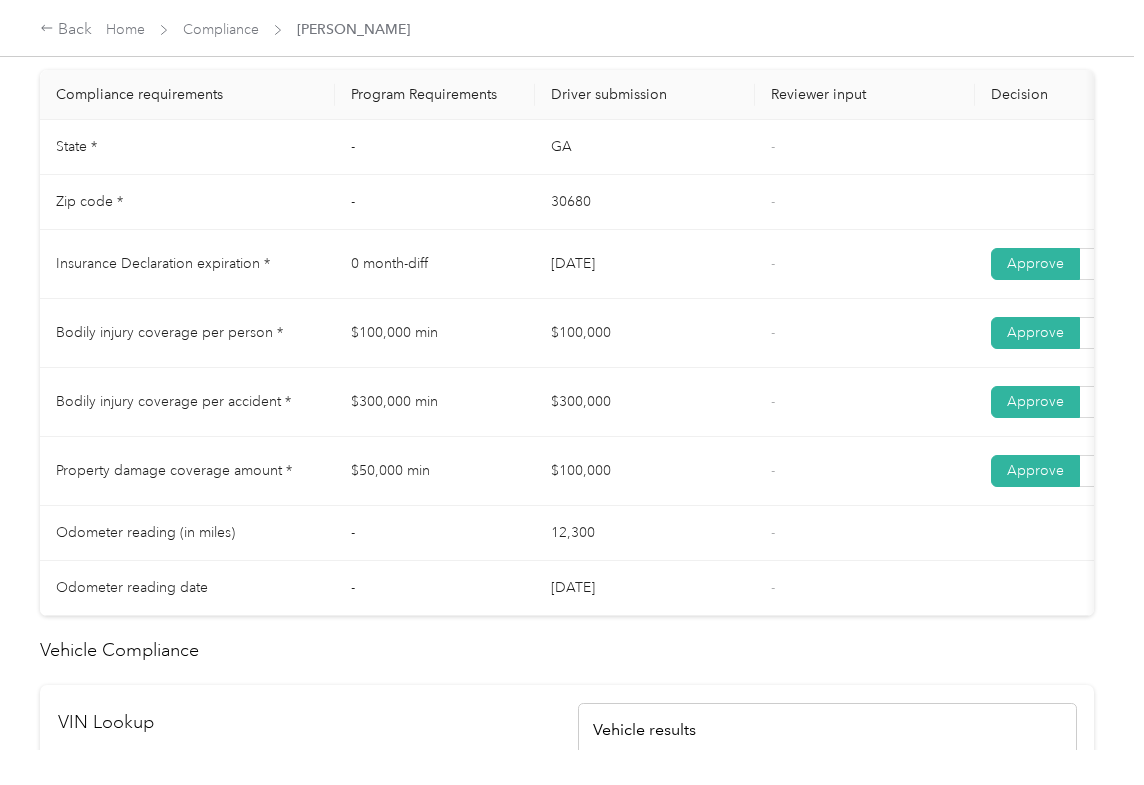 drag, startPoint x: 630, startPoint y: 364, endPoint x: 614, endPoint y: 380, distance: 22.627417 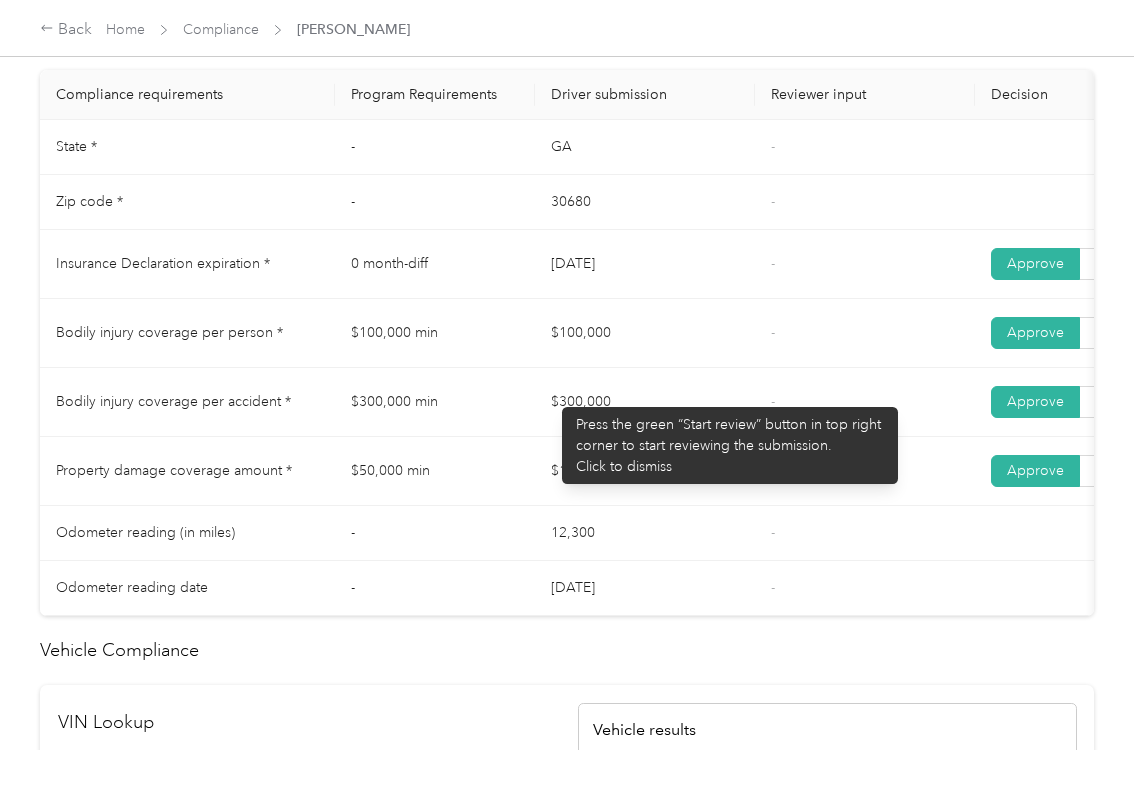 drag, startPoint x: 552, startPoint y: 397, endPoint x: 546, endPoint y: 453, distance: 56.32051 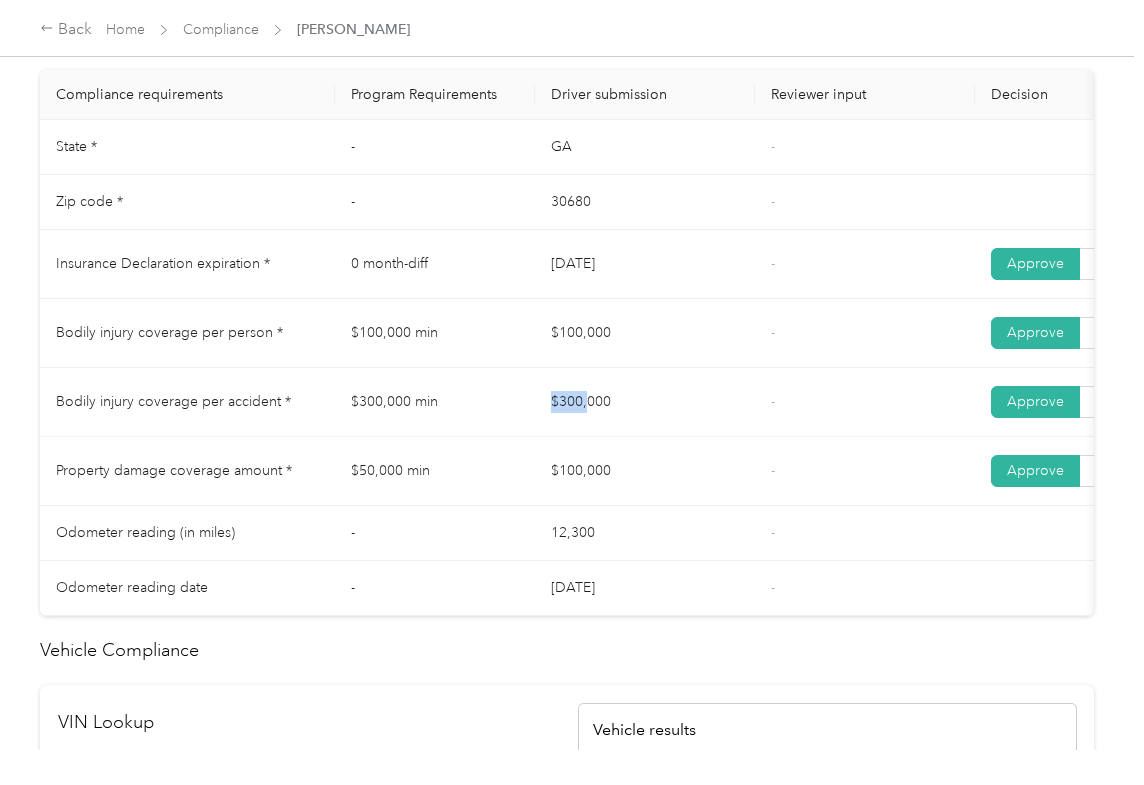 click on "$100,000" at bounding box center (645, 471) 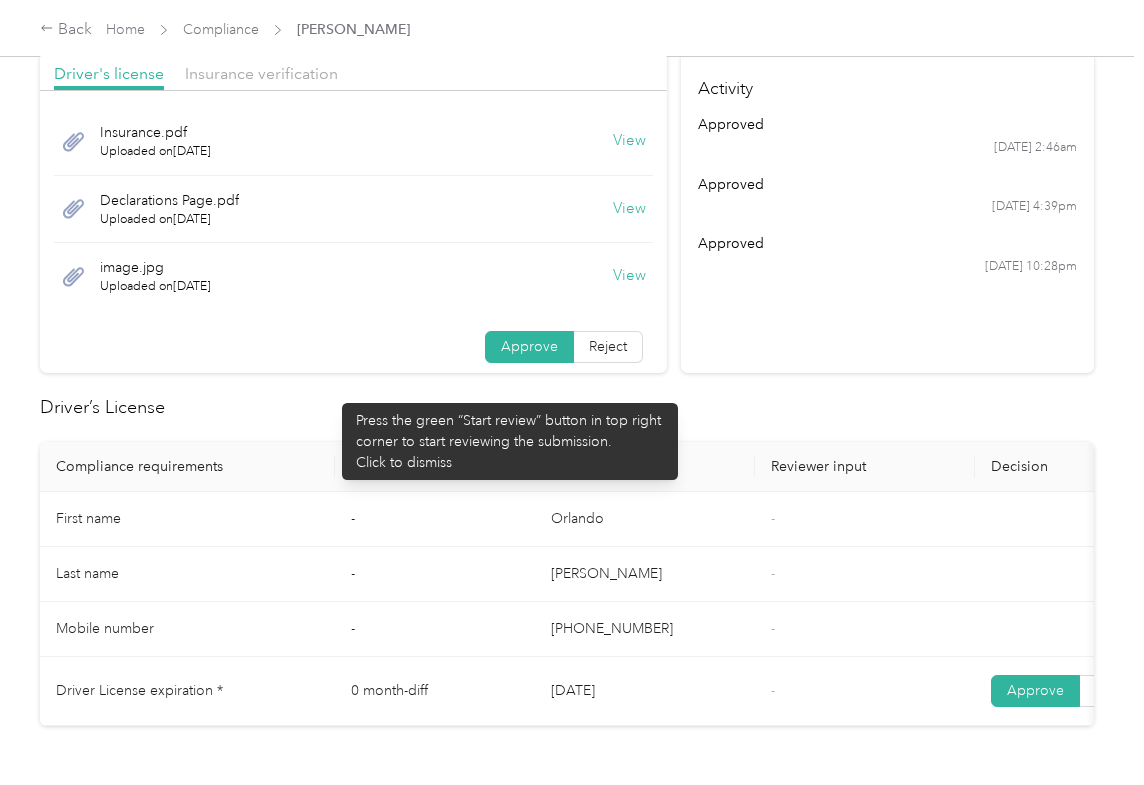scroll, scrollTop: 0, scrollLeft: 0, axis: both 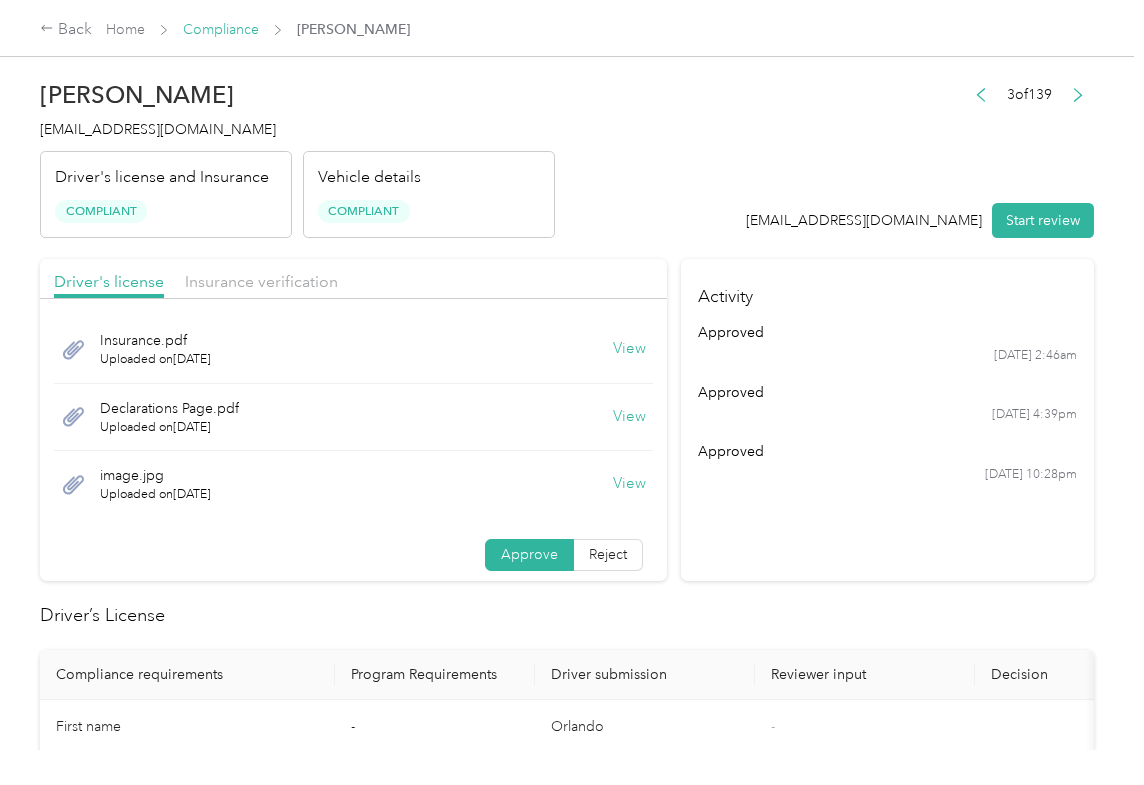 click on "Compliance" at bounding box center [221, 29] 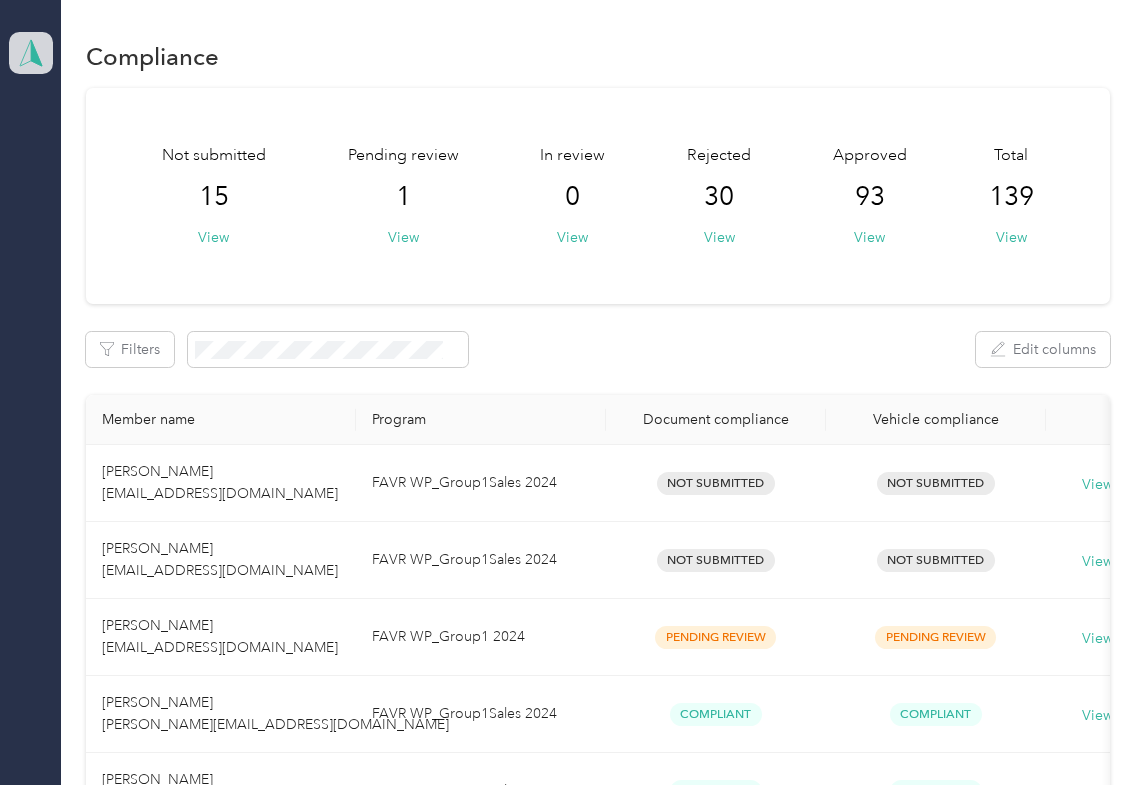 click 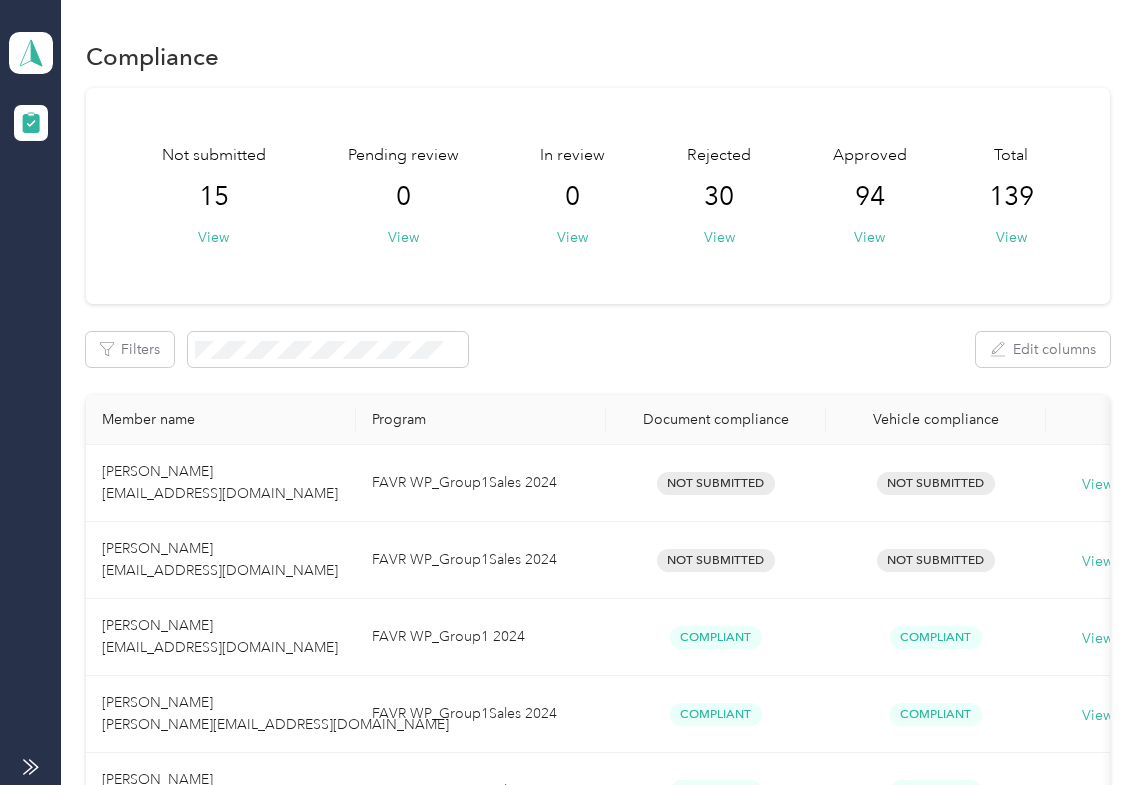 click on "Not submitted 15 View Pending review 0 View In review 0 View Rejected 30 View Approved 94 View Total 139 View Filters Edit columns Member name Program Document compliance Vehicle compliance             [PERSON_NAME]
[EMAIL_ADDRESS][DOMAIN_NAME] FAVR WP_Group1Sales 2024 Not Submitted Not Submitted View history Ausitn [PERSON_NAME]
[EMAIL_ADDRESS][DOMAIN_NAME] FAVR WP_Group1Sales 2024 Not Submitted Not Submitted View history [GEOGRAPHIC_DATA][PERSON_NAME]
[EMAIL_ADDRESS][DOMAIN_NAME] FAVR WP_Group1 2024 Compliant Compliant View history [PERSON_NAME]
[PERSON_NAME][EMAIL_ADDRESS][DOMAIN_NAME] FAVR WP_Group1Sales 2024 Compliant Compliant View history [PERSON_NAME]
[EMAIL_ADDRESS][DOMAIN_NAME] FAVR WP_Group1Sales 2024 Compliant Compliant View history [PERSON_NAME]
[EMAIL_ADDRESS][DOMAIN_NAME] FAVR WP_Group1Sales 2024 Compliant Compliant View history [PERSON_NAME]
[EMAIL_ADDRESS][DOMAIN_NAME] FAVR WP_InS 2024 Compliant Not Compliant View history [PERSON_NAME]
[EMAIL_ADDRESS][DOMAIN_NAME] FAVR WP_Group1Sales 2024 Compliant 1 2" at bounding box center (598, 1261) 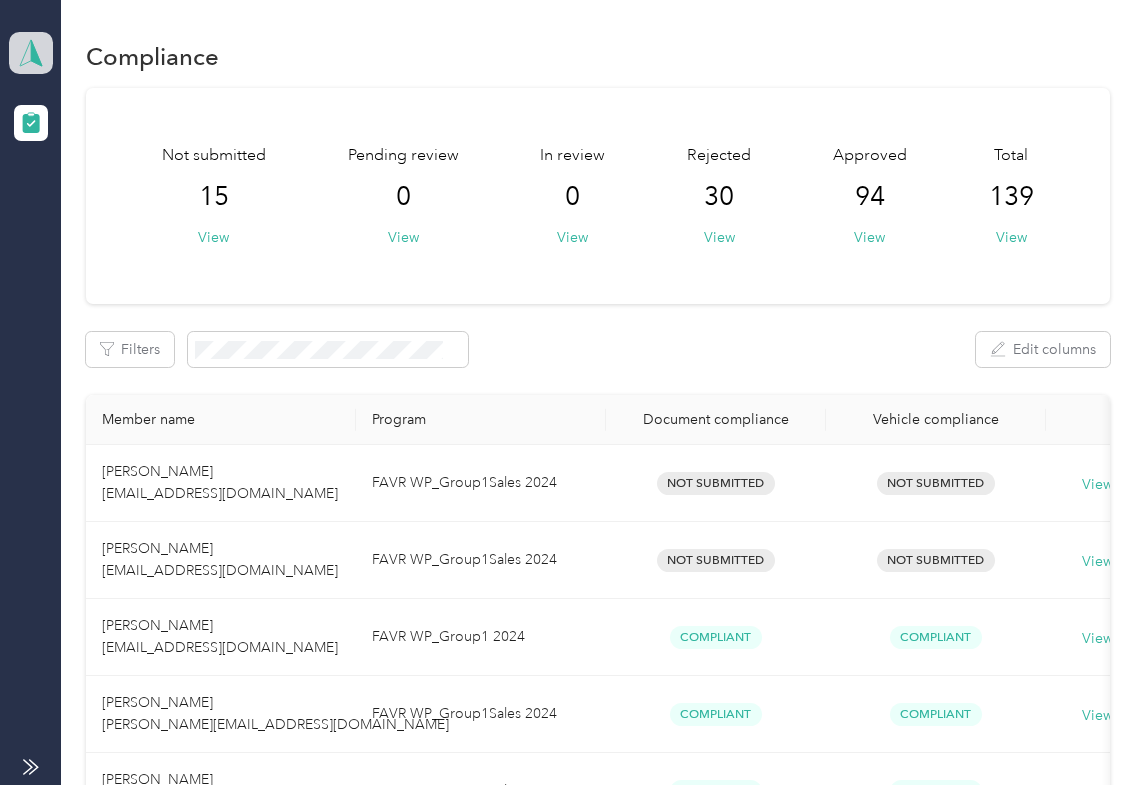 click 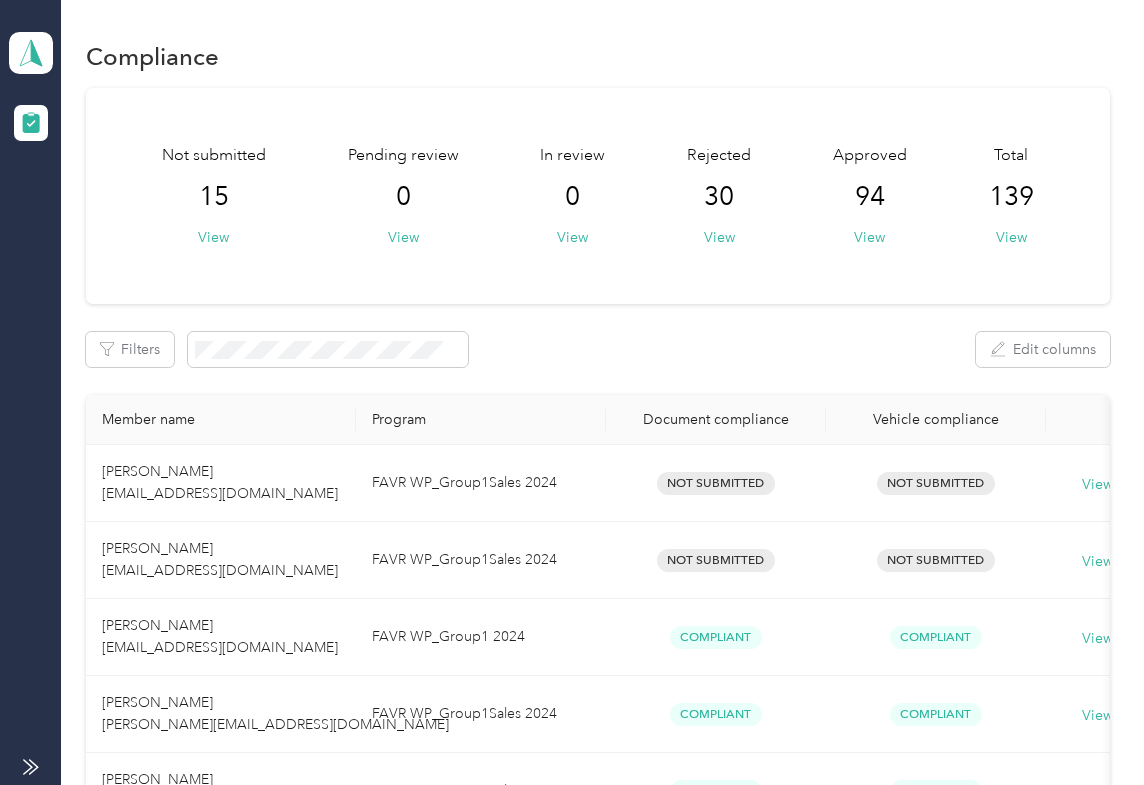 click on "Log out" at bounding box center (64, 209) 